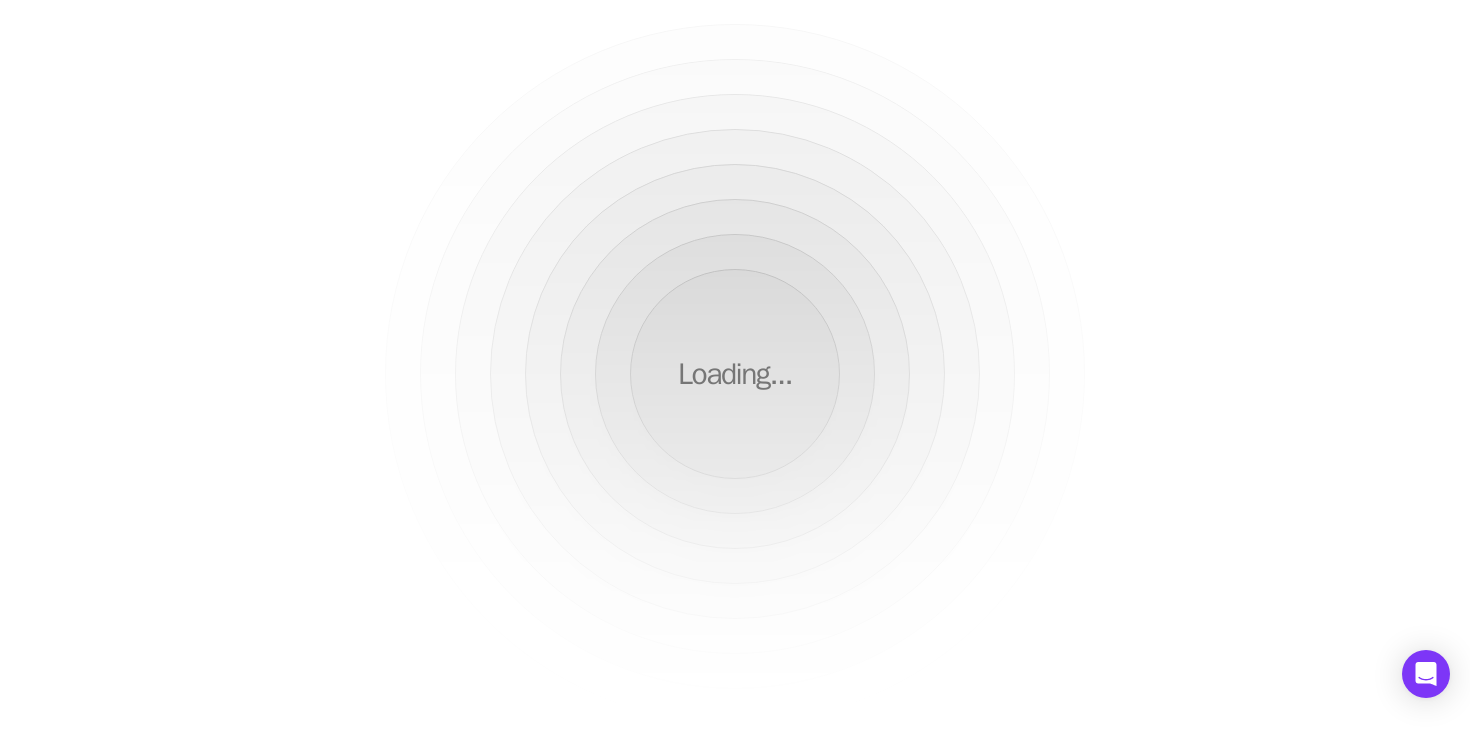 scroll, scrollTop: 0, scrollLeft: 0, axis: both 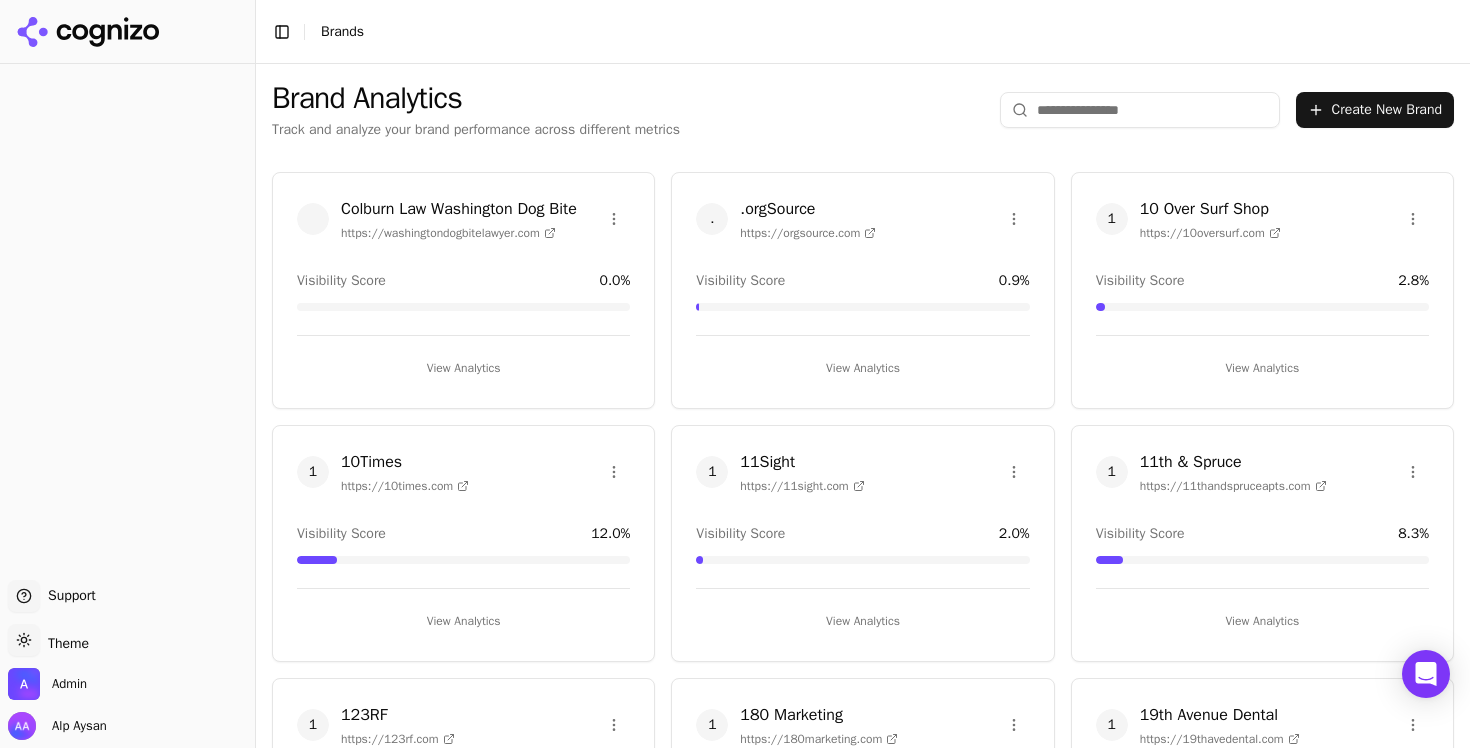 click at bounding box center [1140, 110] 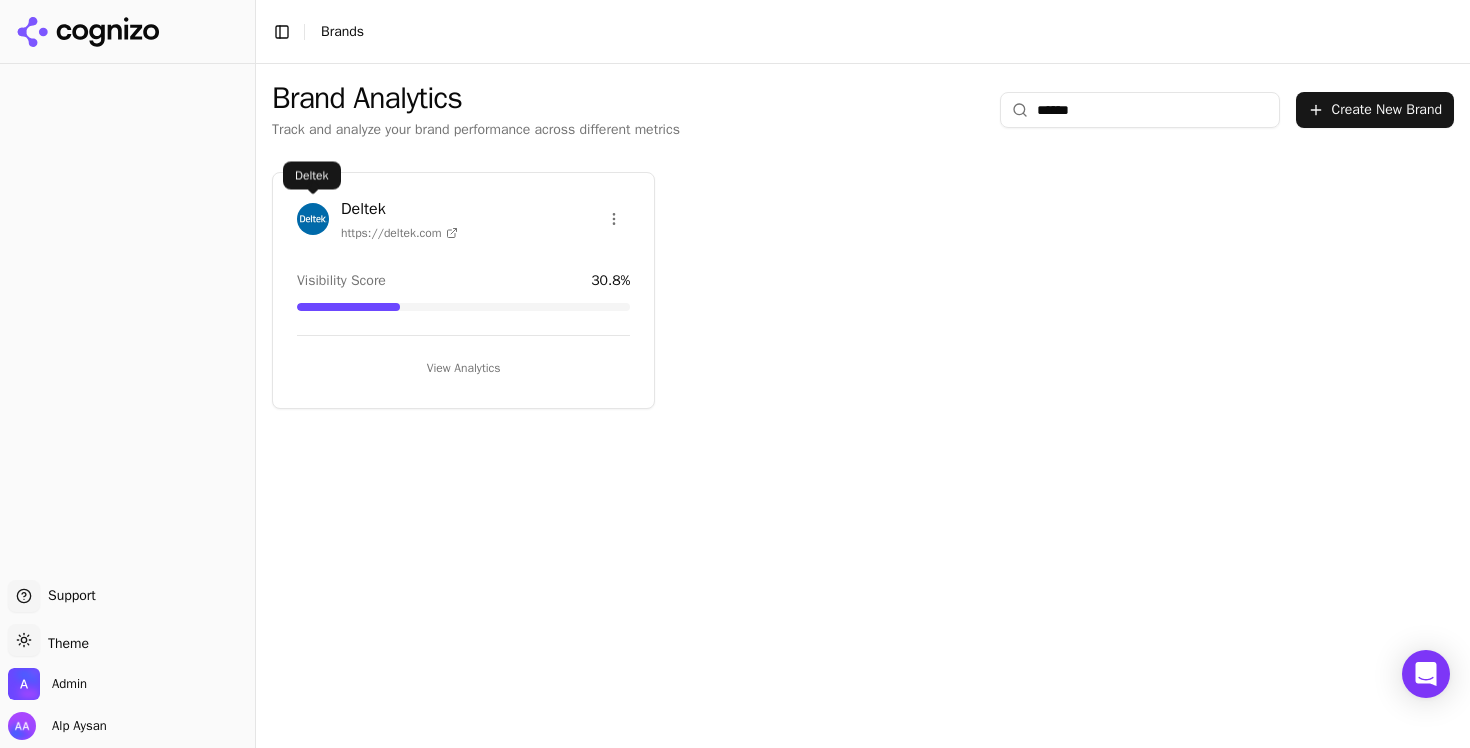 type on "******" 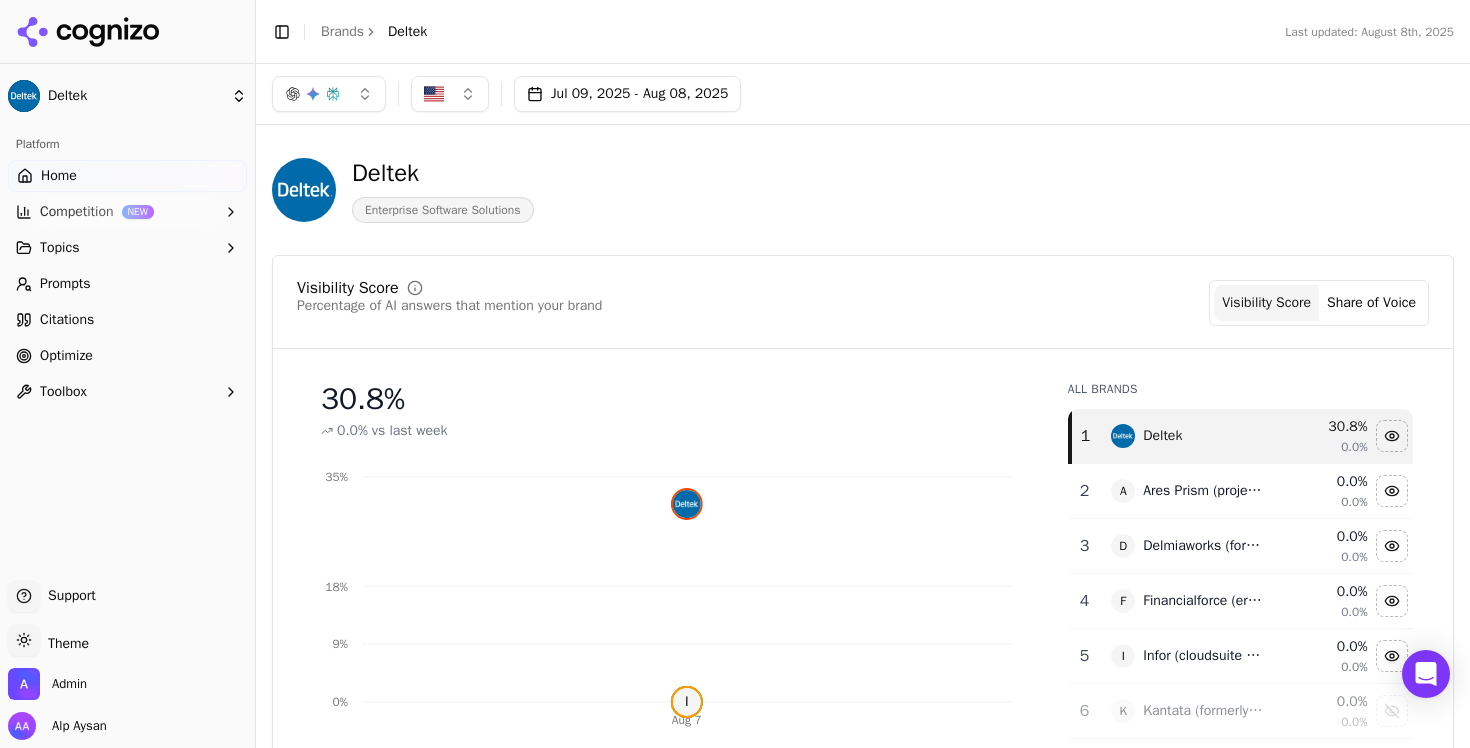 click on "Competition" at bounding box center (77, 212) 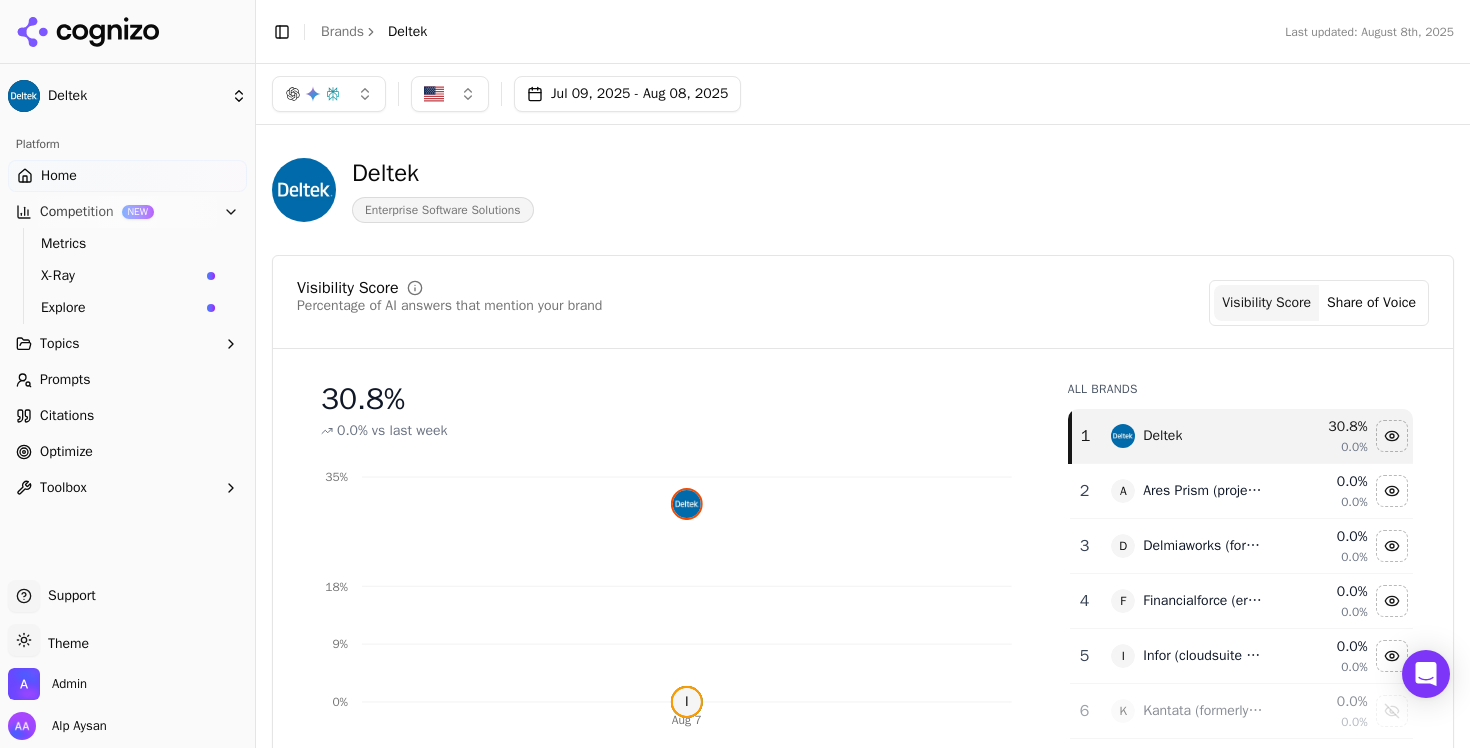 click on "Explore" at bounding box center (120, 308) 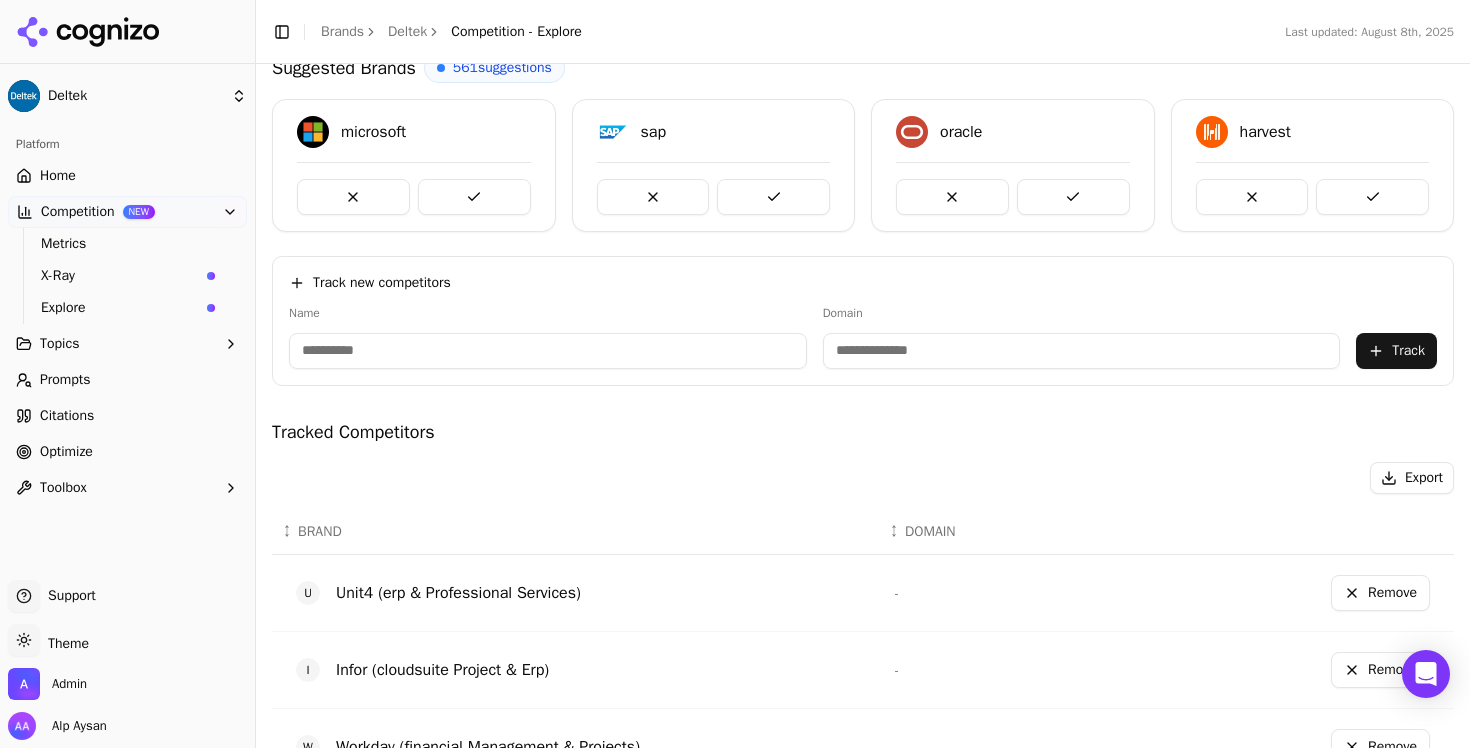 scroll, scrollTop: 0, scrollLeft: 0, axis: both 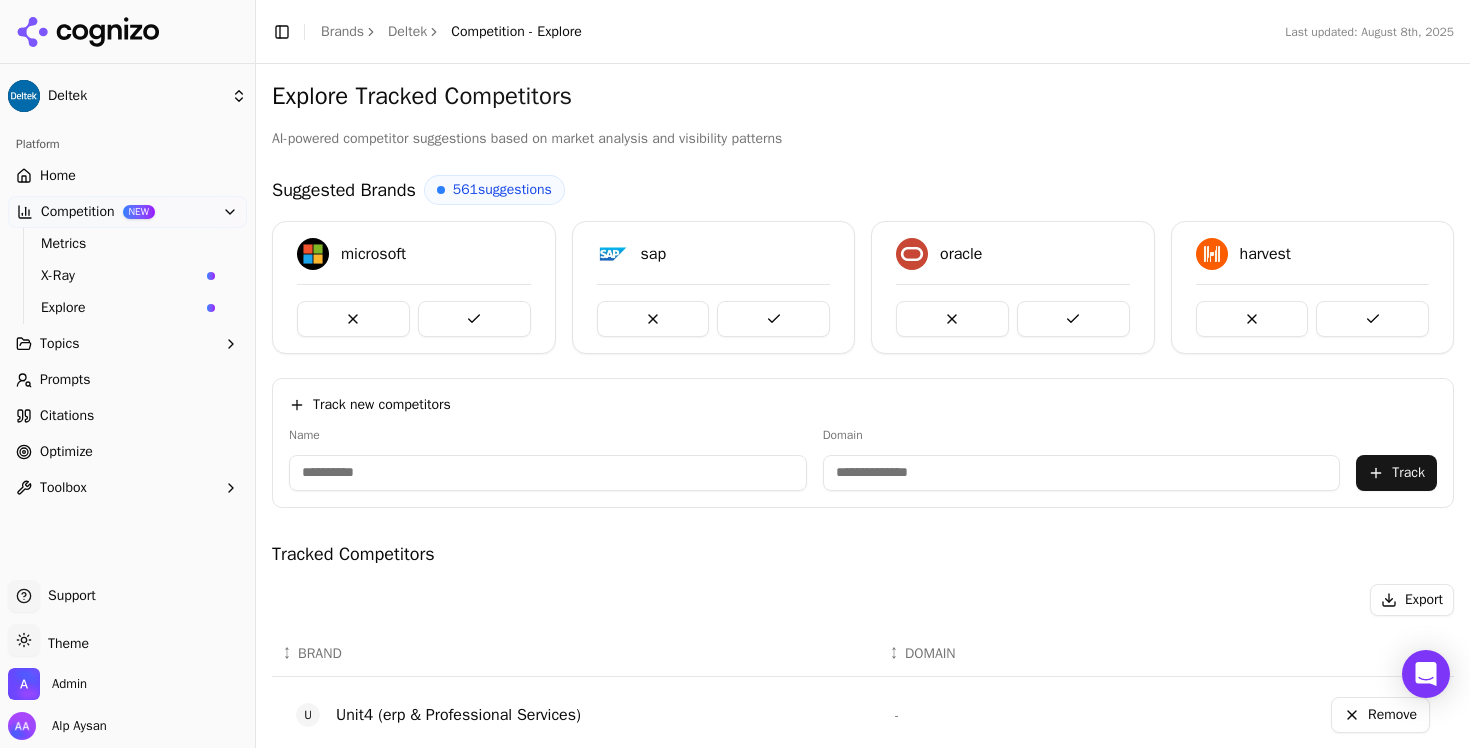 click at bounding box center [474, 319] 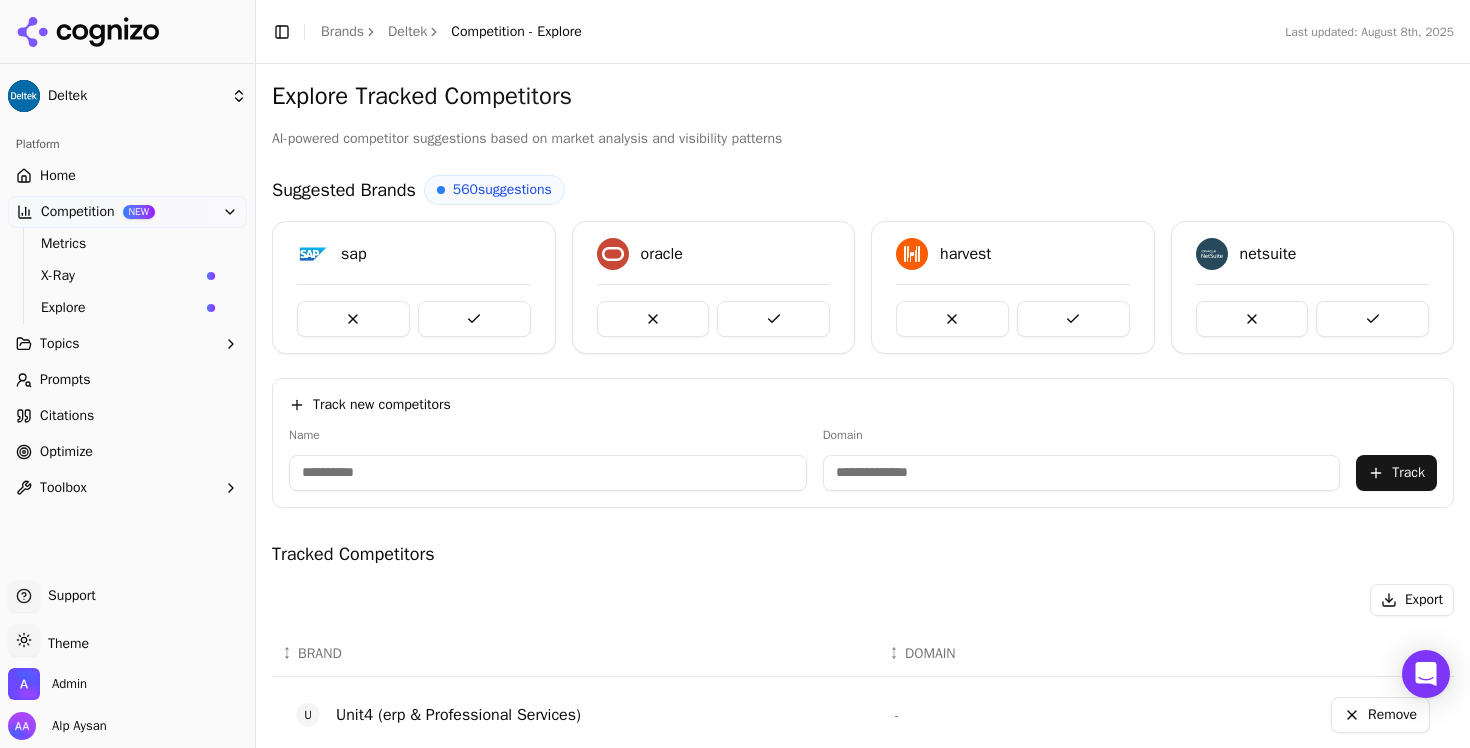 click at bounding box center (474, 319) 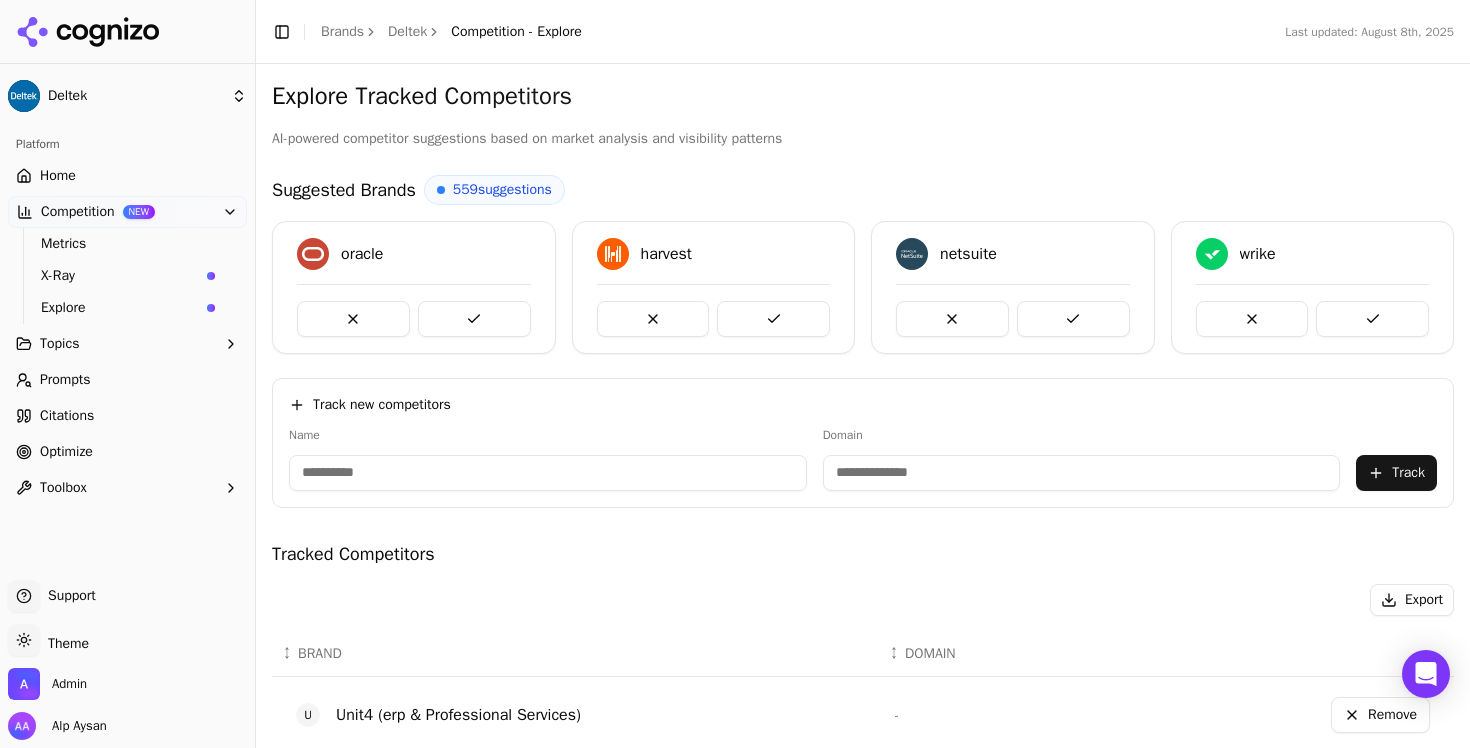 click at bounding box center (474, 319) 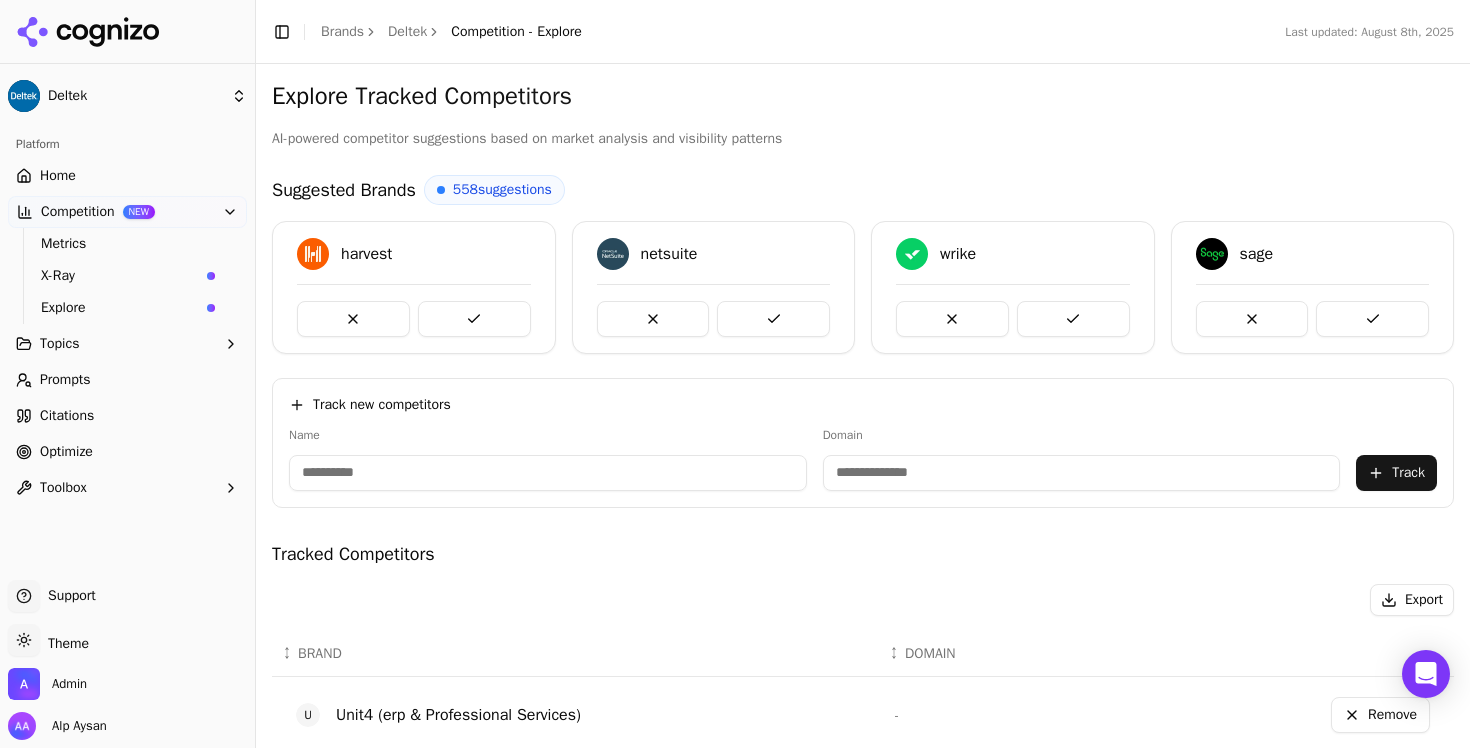 click at bounding box center (474, 319) 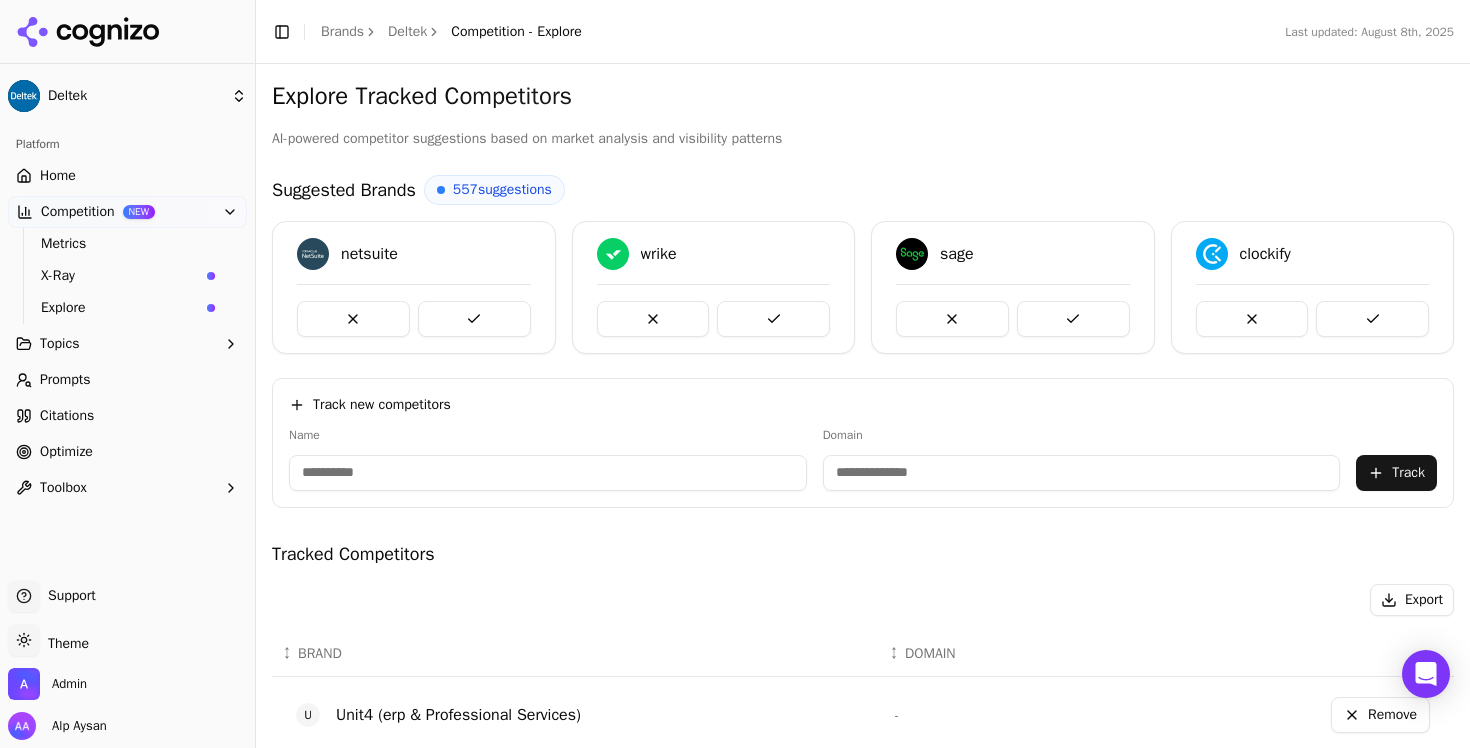 click at bounding box center (474, 319) 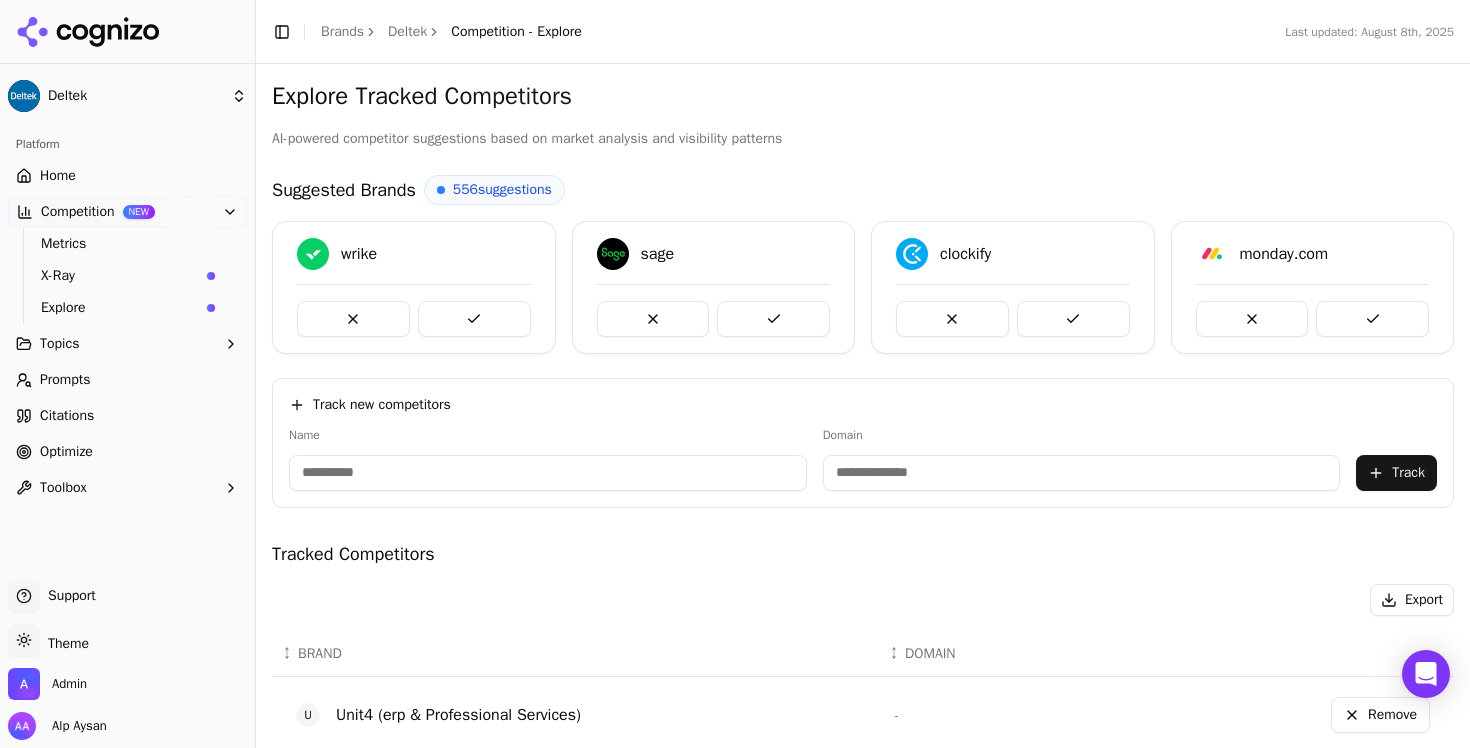 click at bounding box center [474, 319] 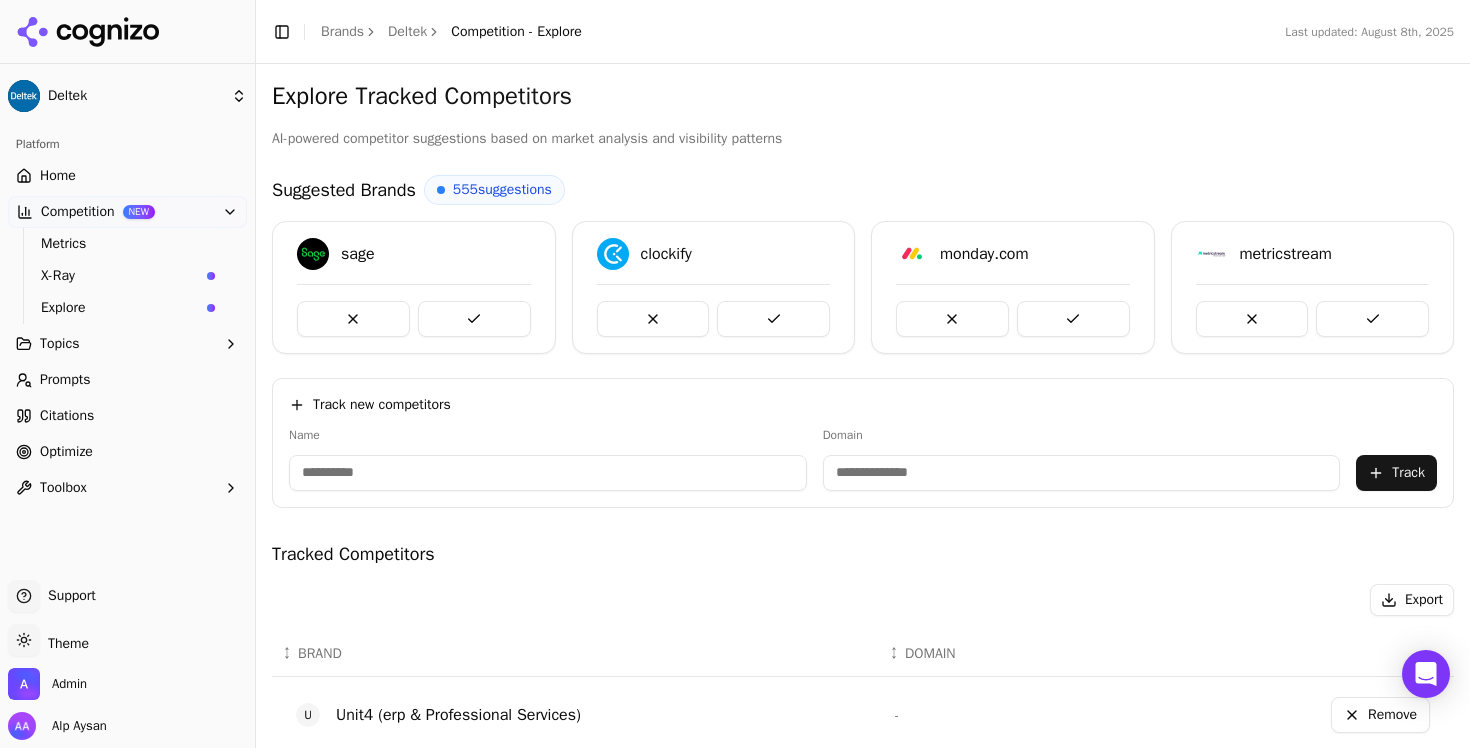 click at bounding box center (474, 319) 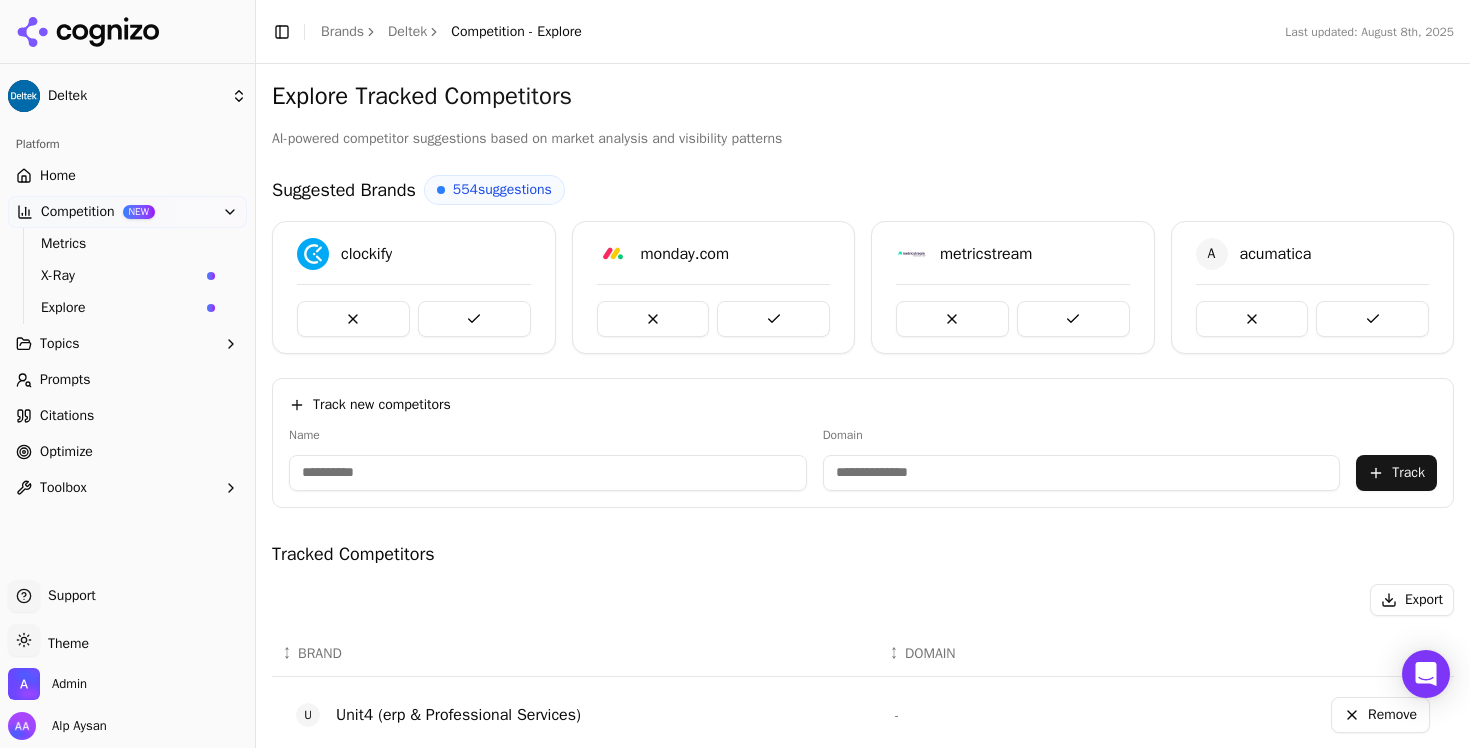 click at bounding box center (474, 319) 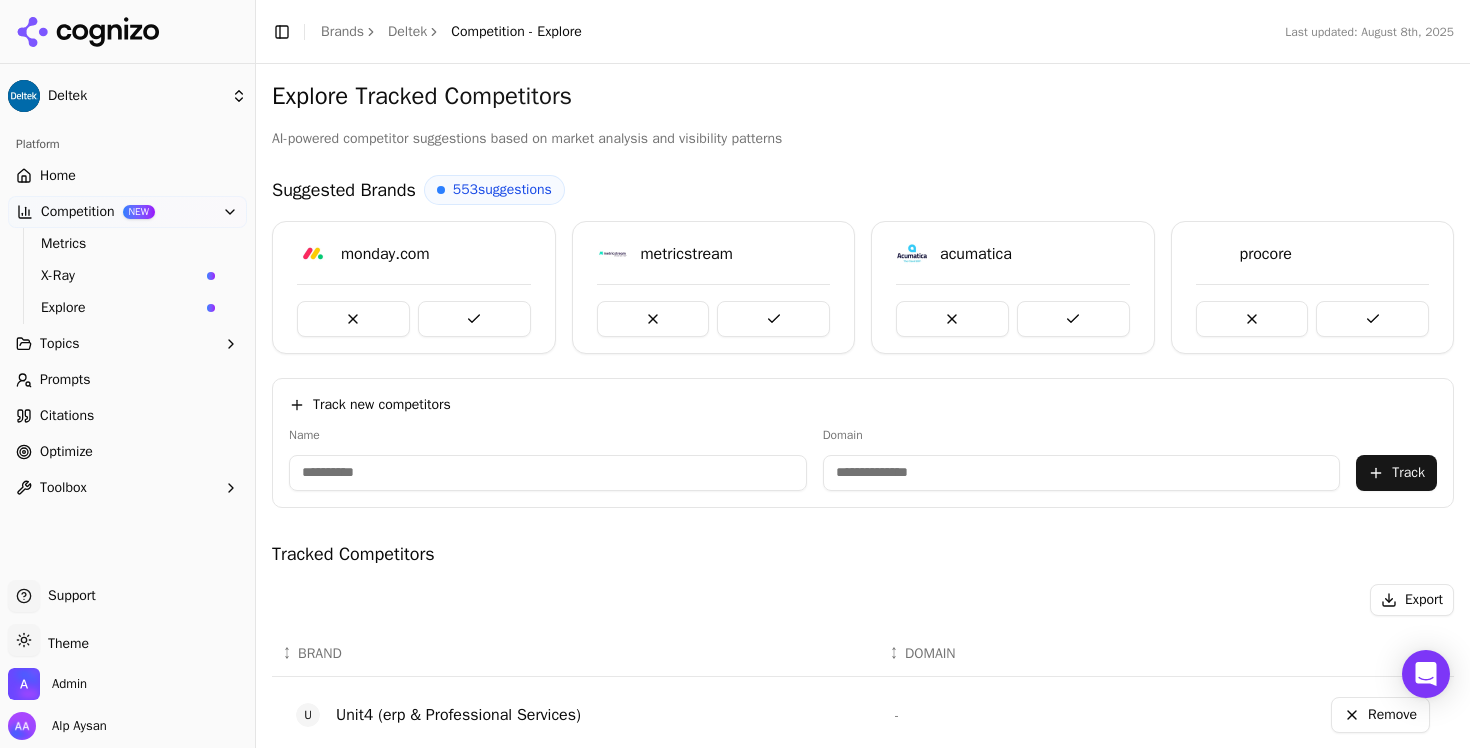 click at bounding box center [474, 319] 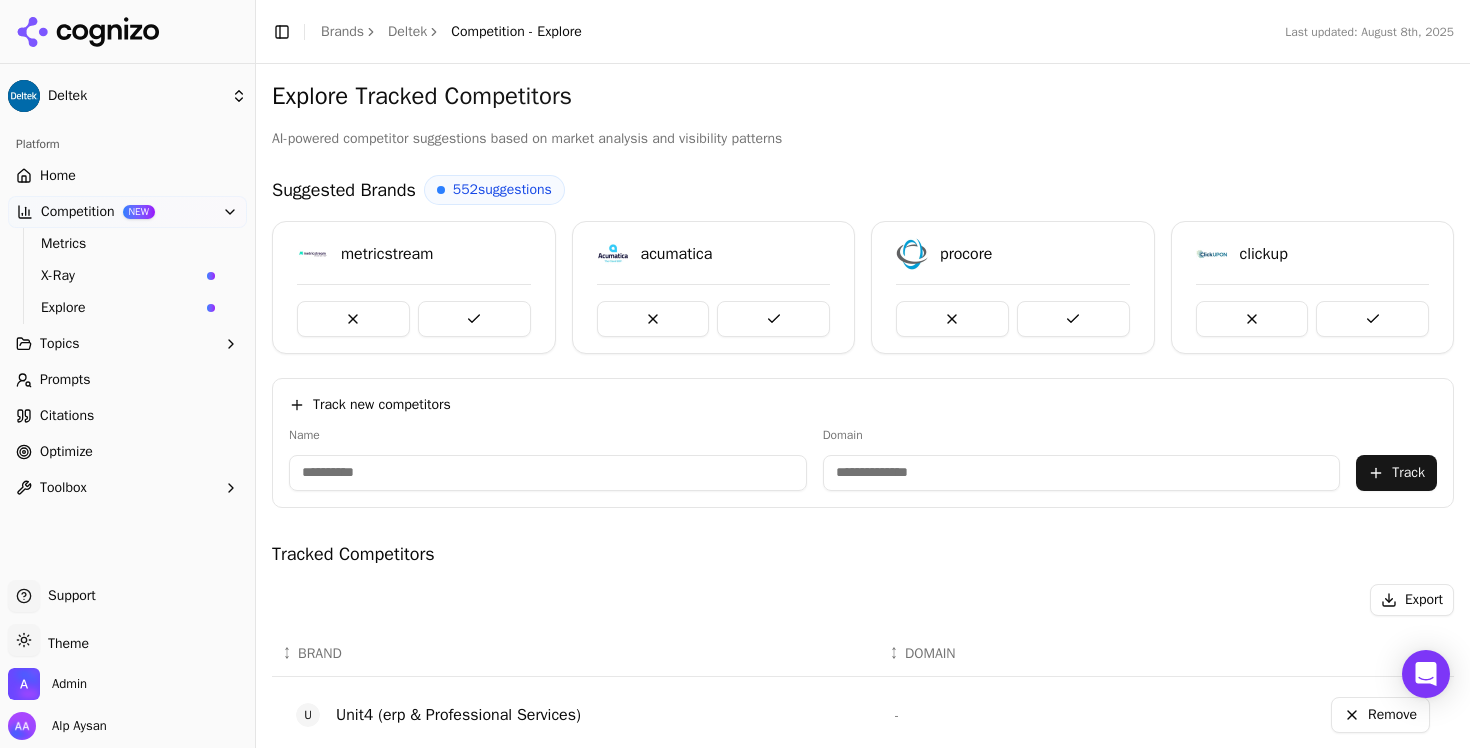 click at bounding box center (474, 319) 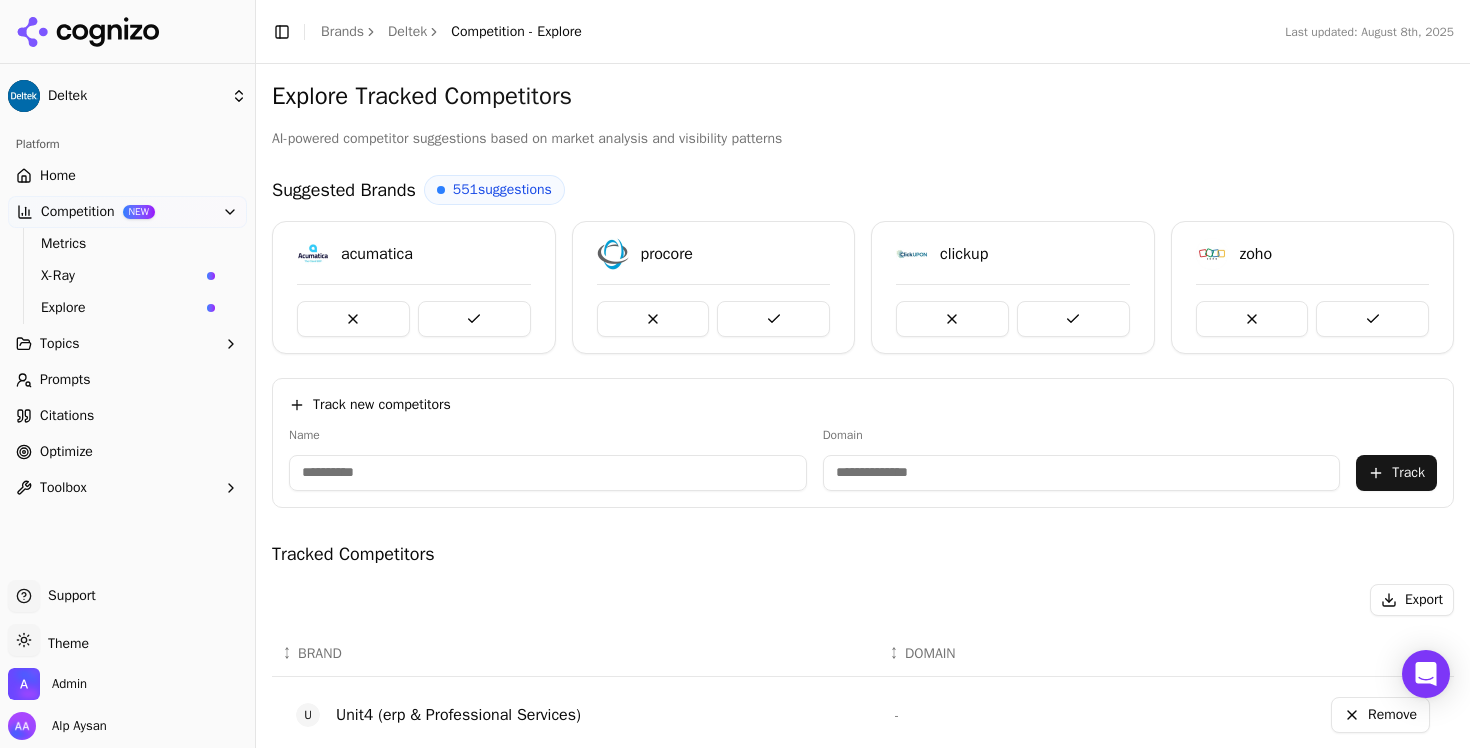 click at bounding box center (474, 319) 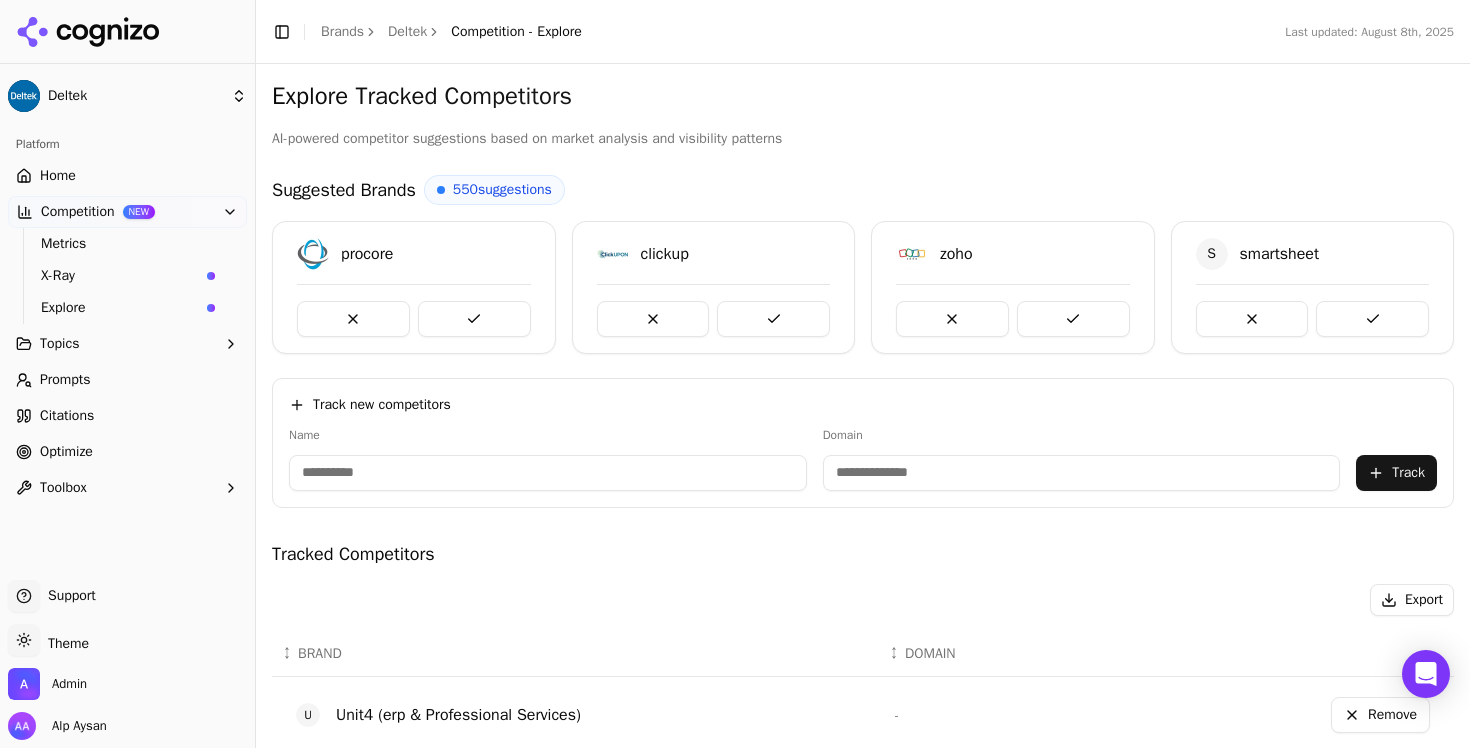 click at bounding box center (474, 319) 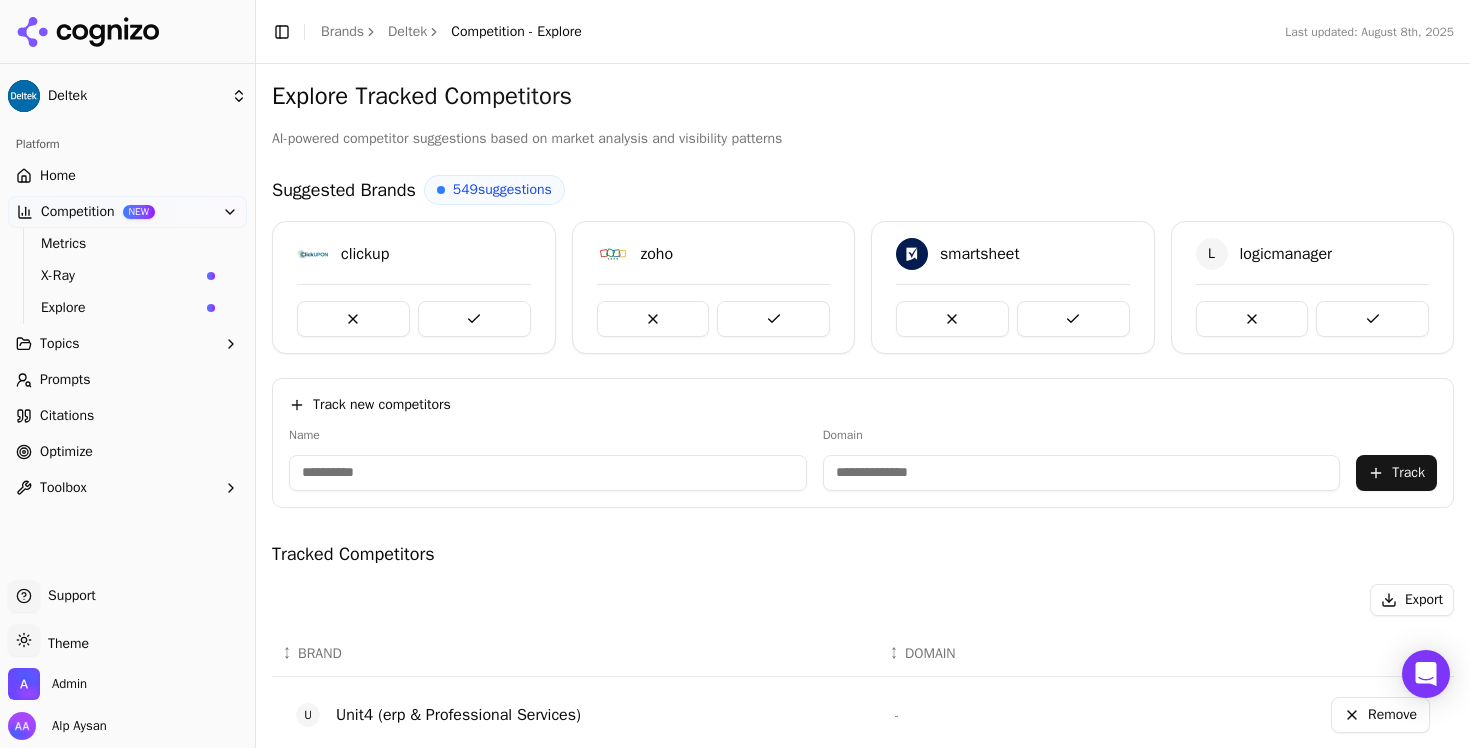 click at bounding box center (474, 319) 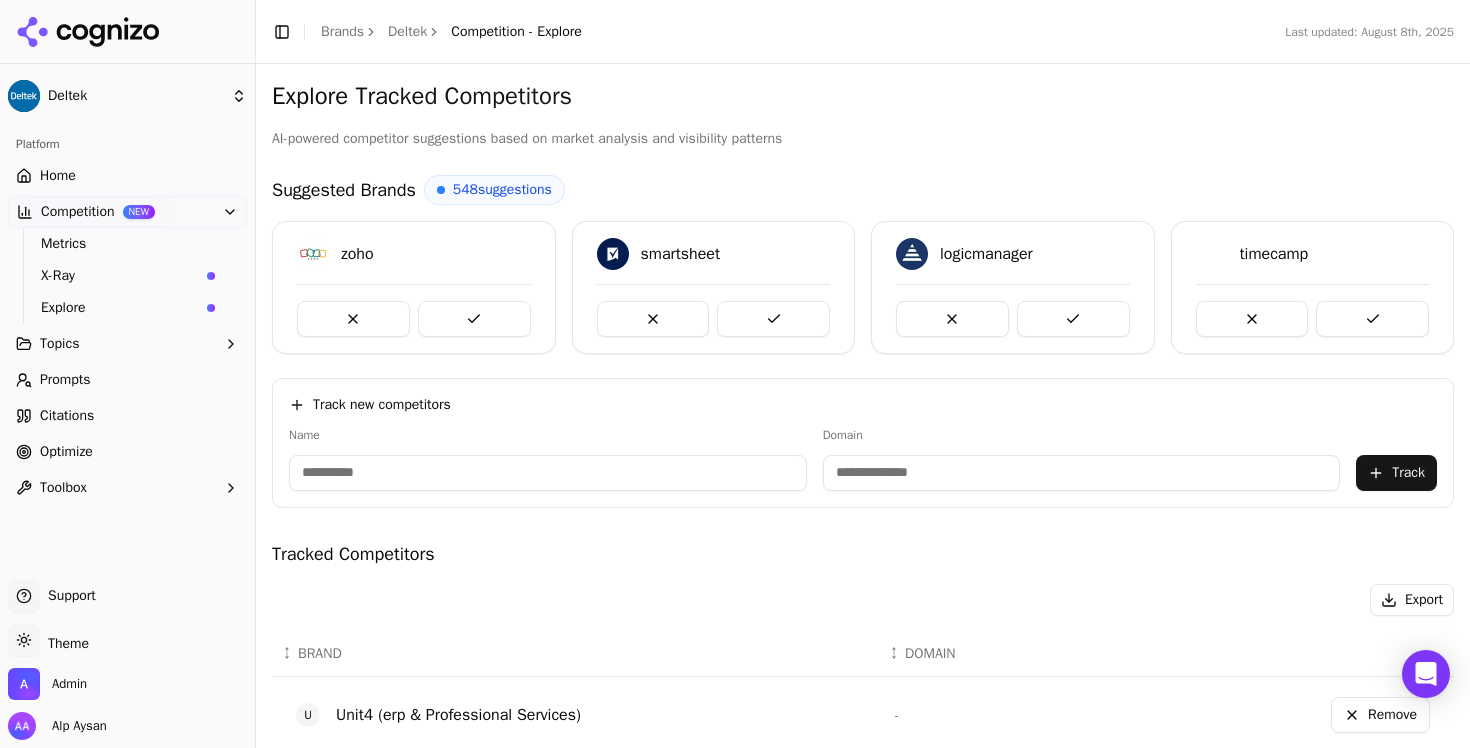 click at bounding box center [474, 319] 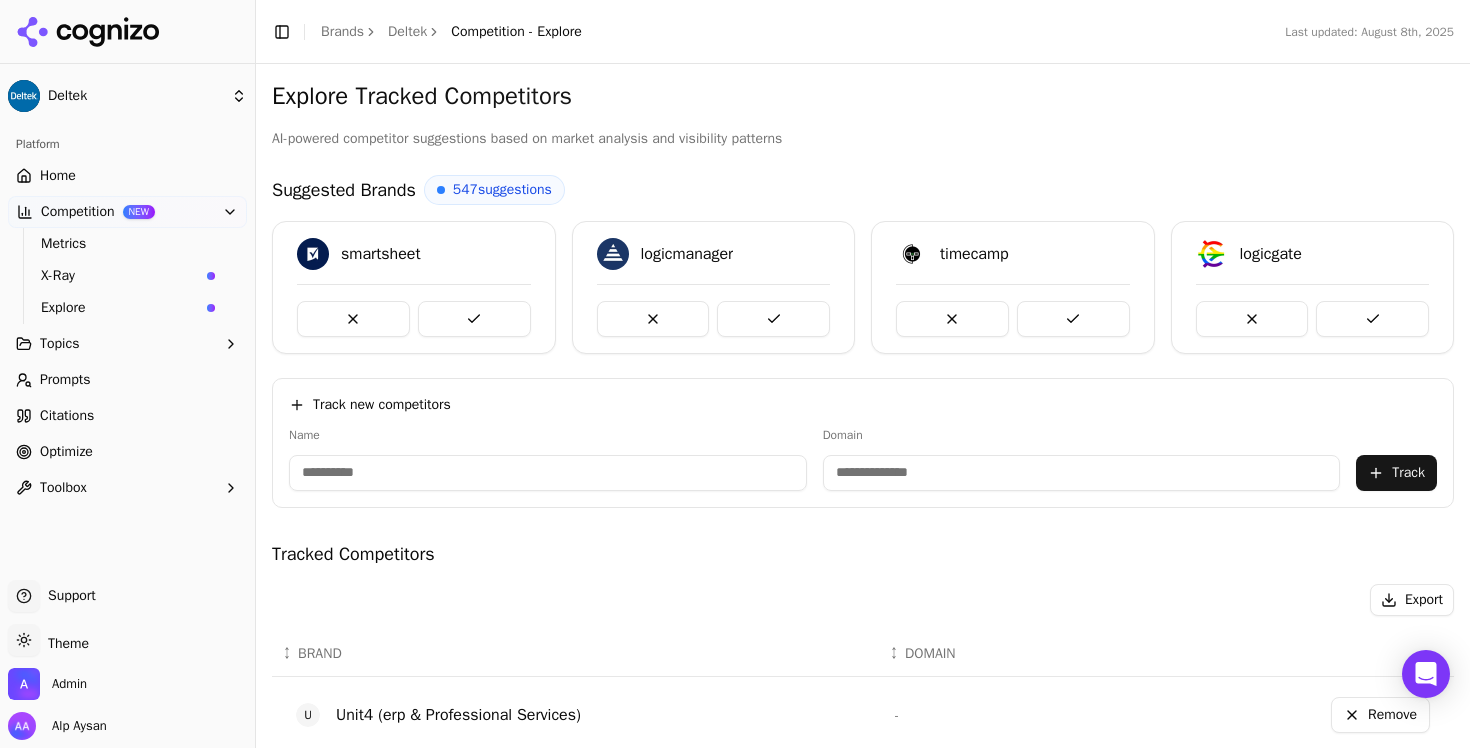click at bounding box center (474, 319) 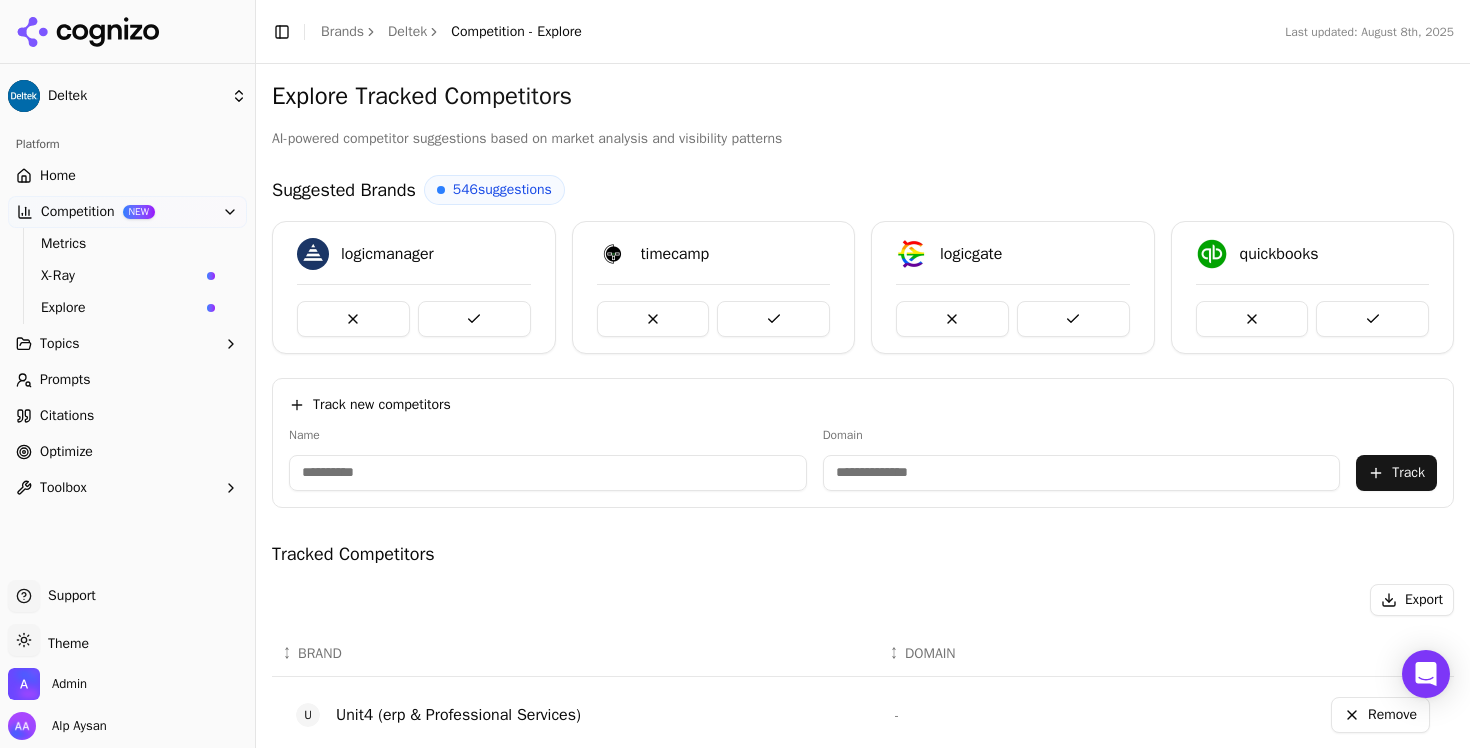 click at bounding box center (474, 319) 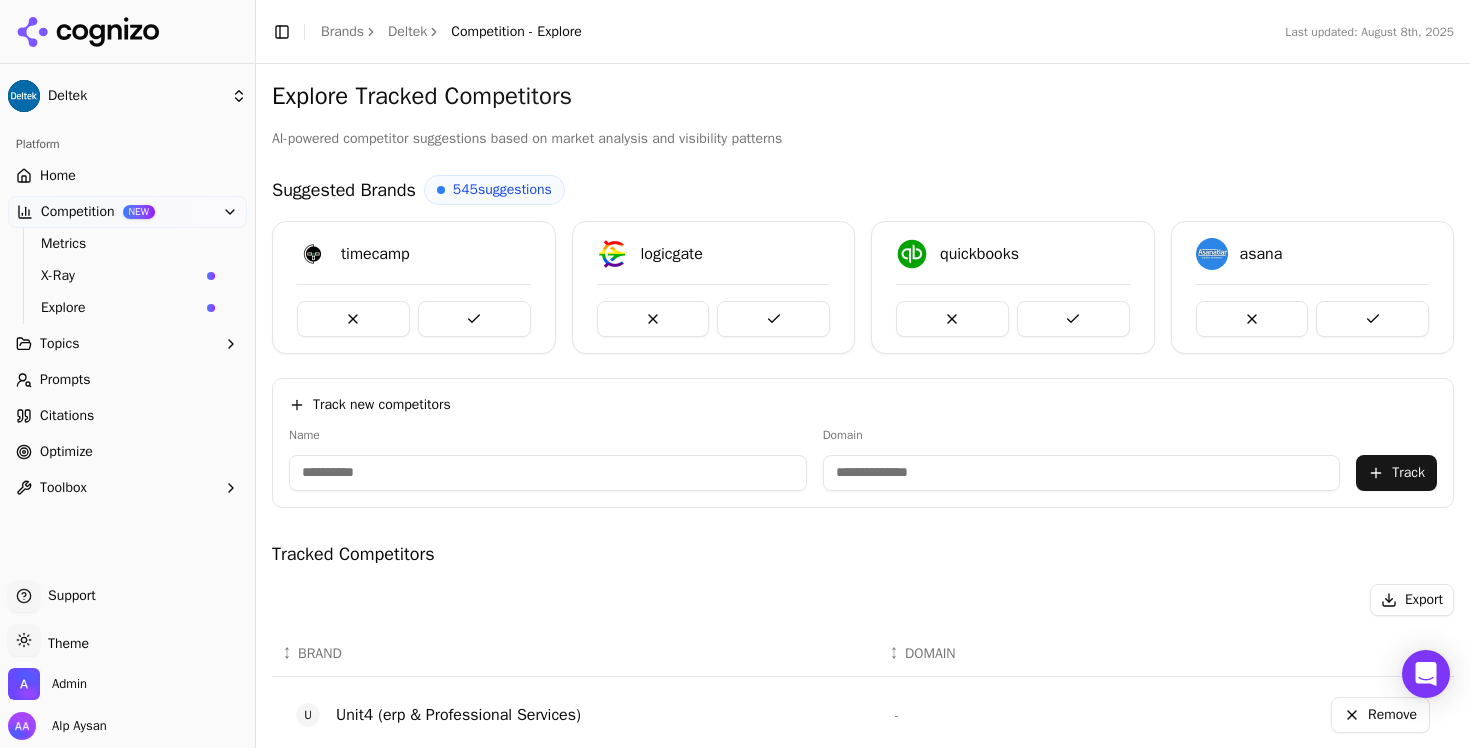 click at bounding box center [474, 319] 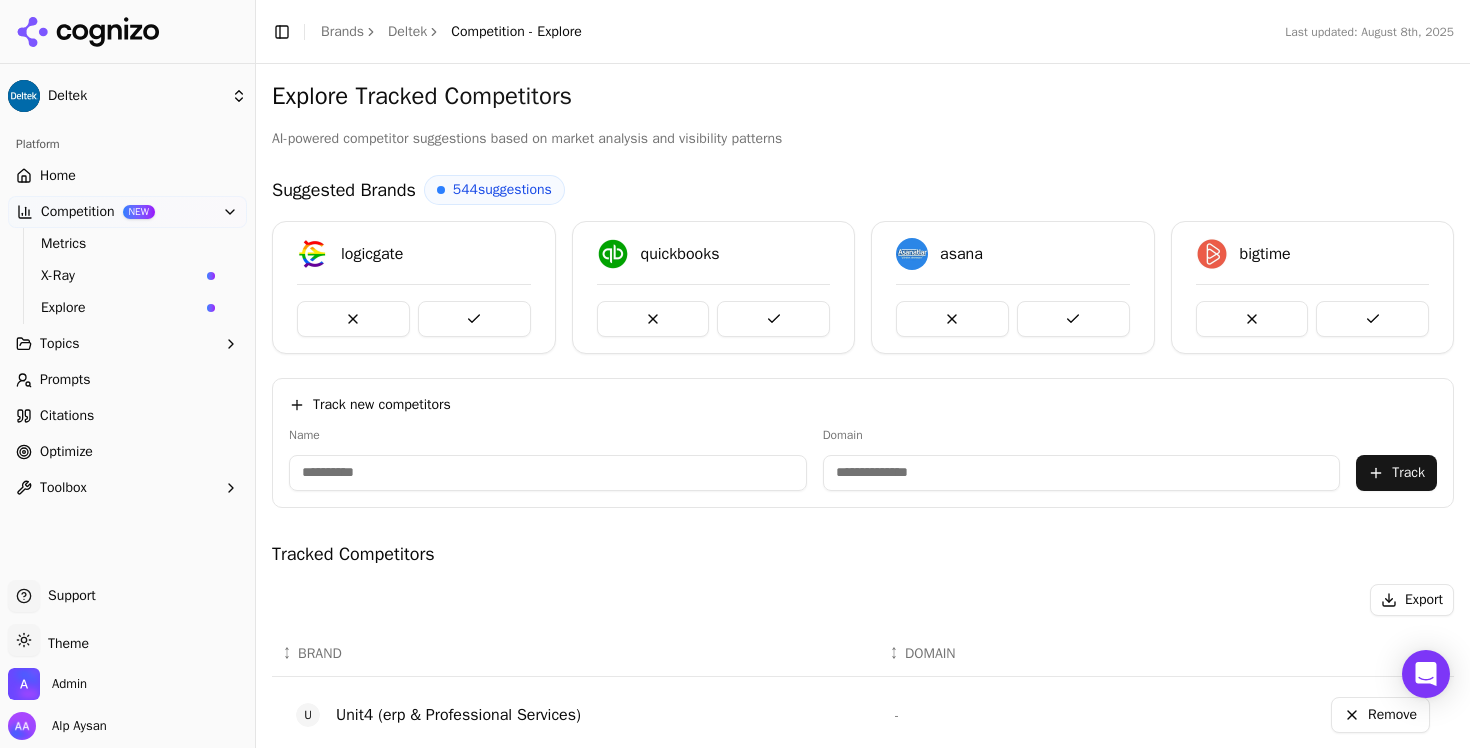 click at bounding box center [474, 319] 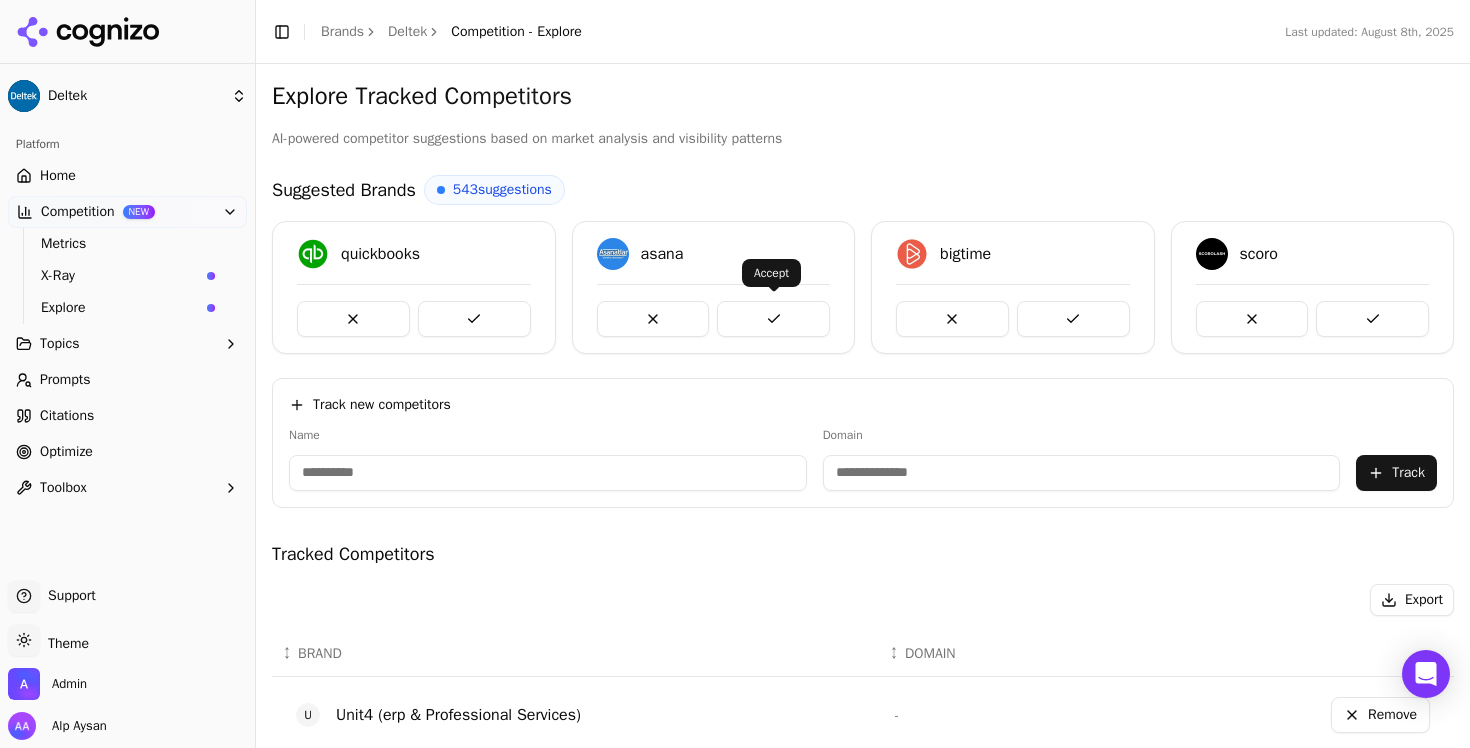 click at bounding box center (773, 319) 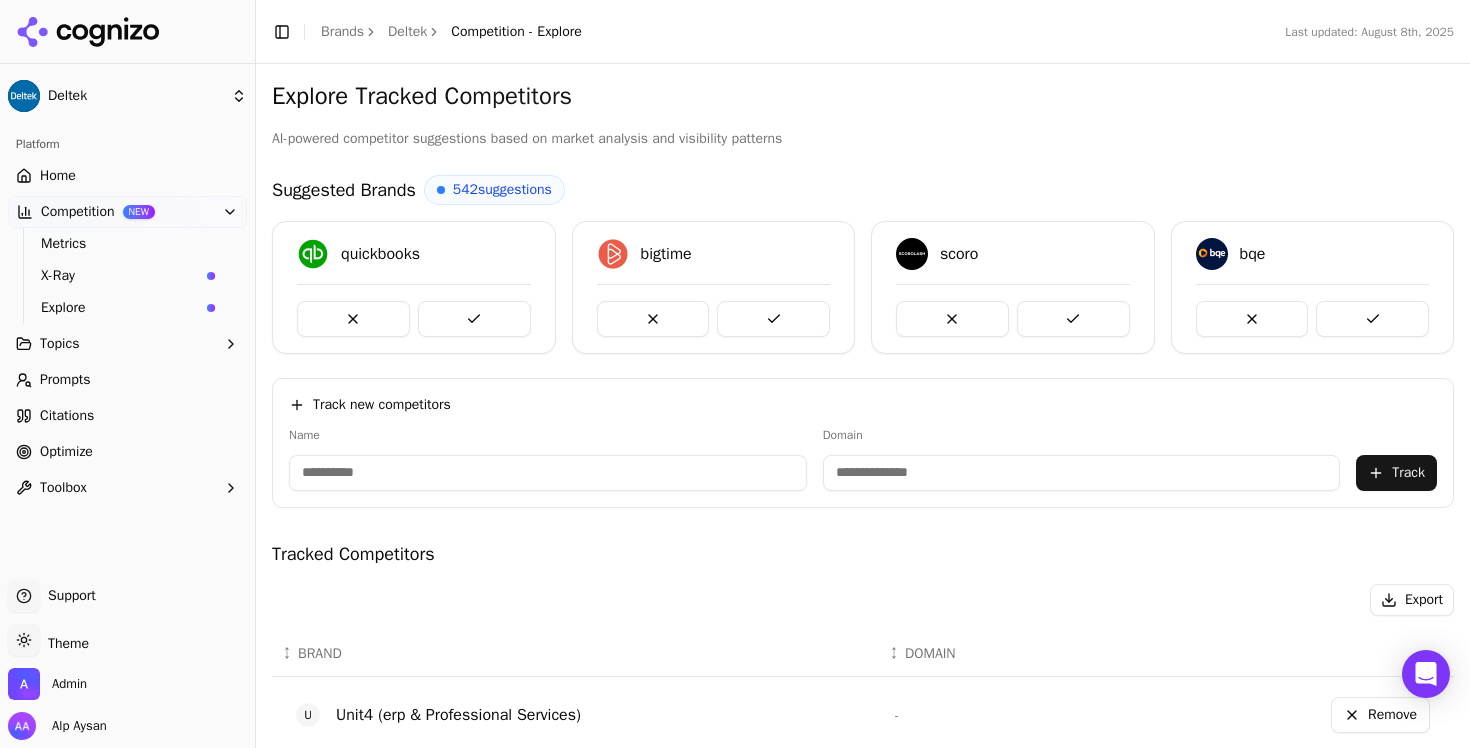 click on "Home" at bounding box center (127, 176) 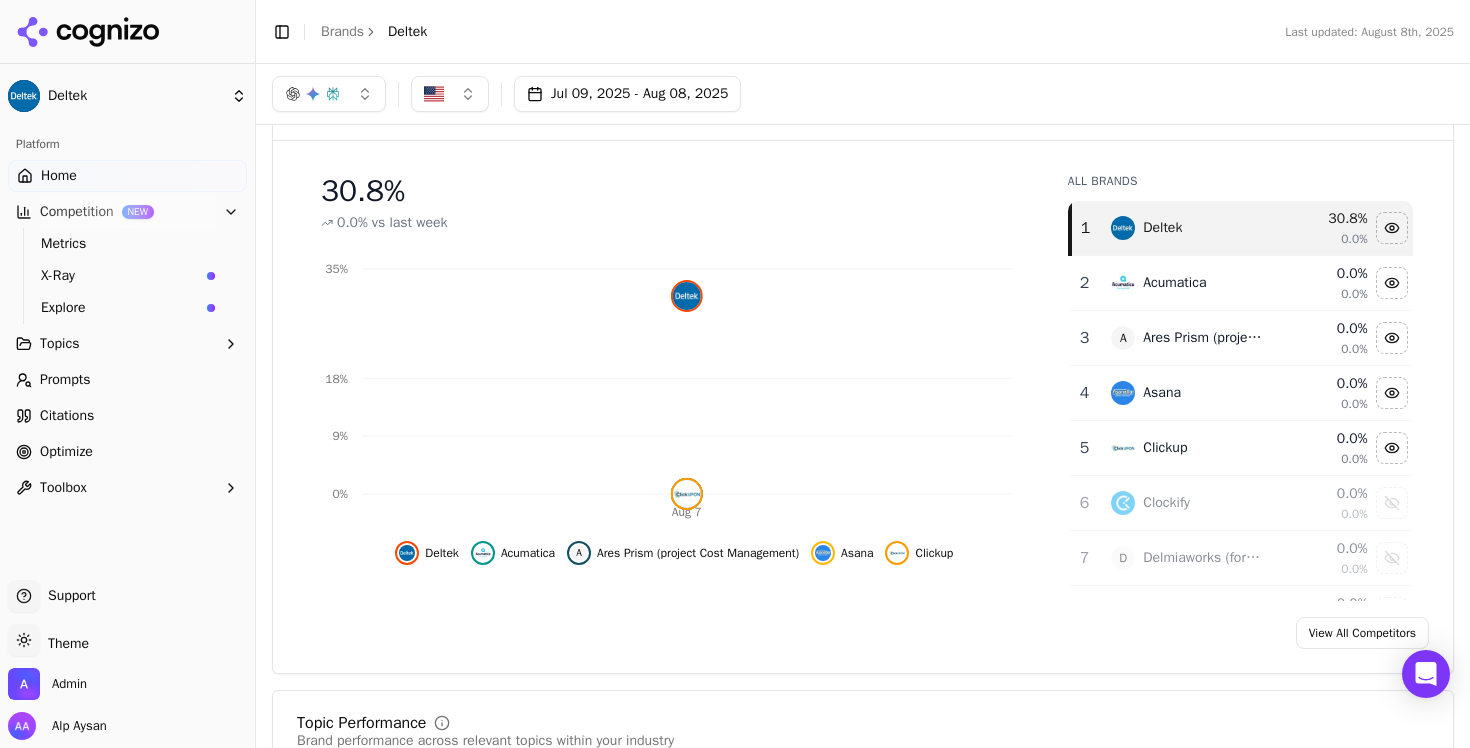 scroll, scrollTop: 199, scrollLeft: 0, axis: vertical 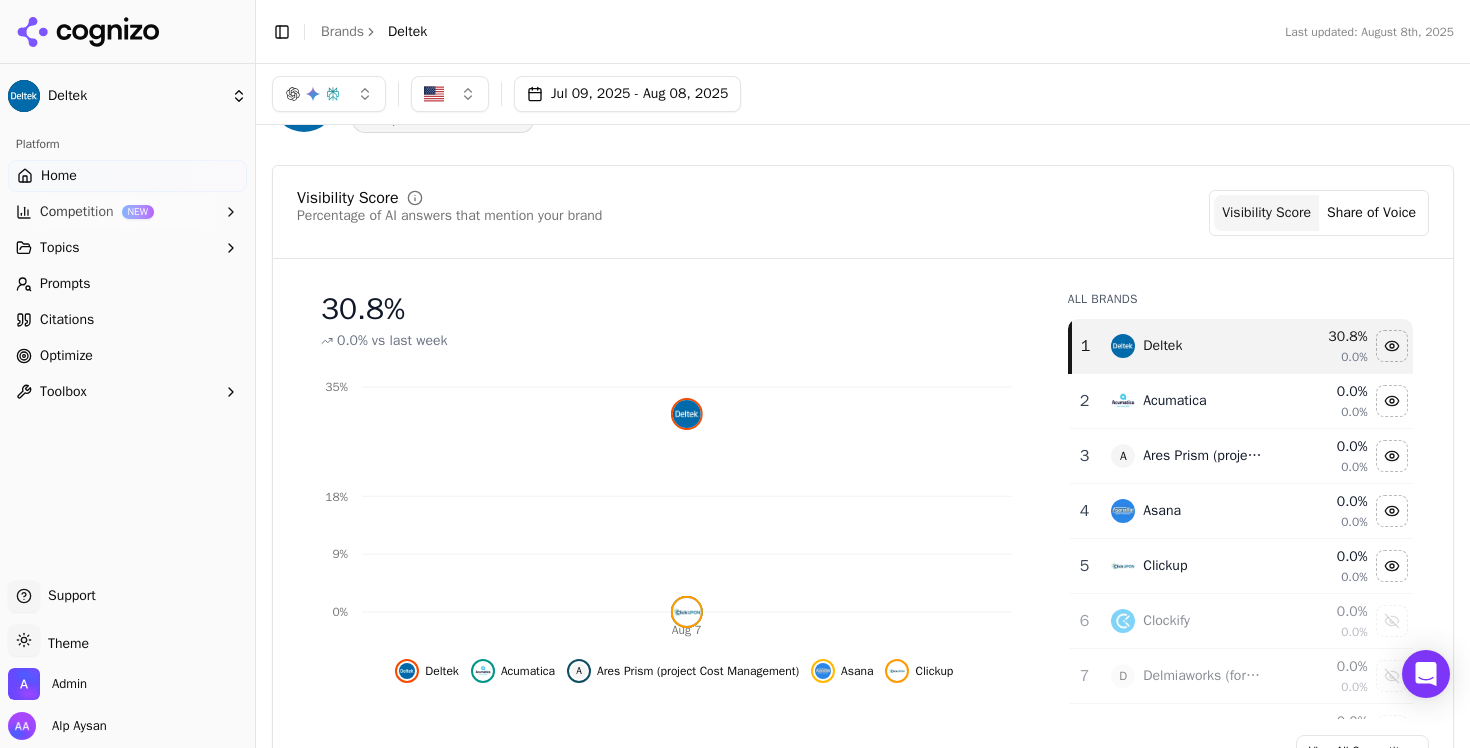 click on "Visibility Score Percentage of AI answers that mention your brand Visibility Score Share of Voice" at bounding box center (863, 213) 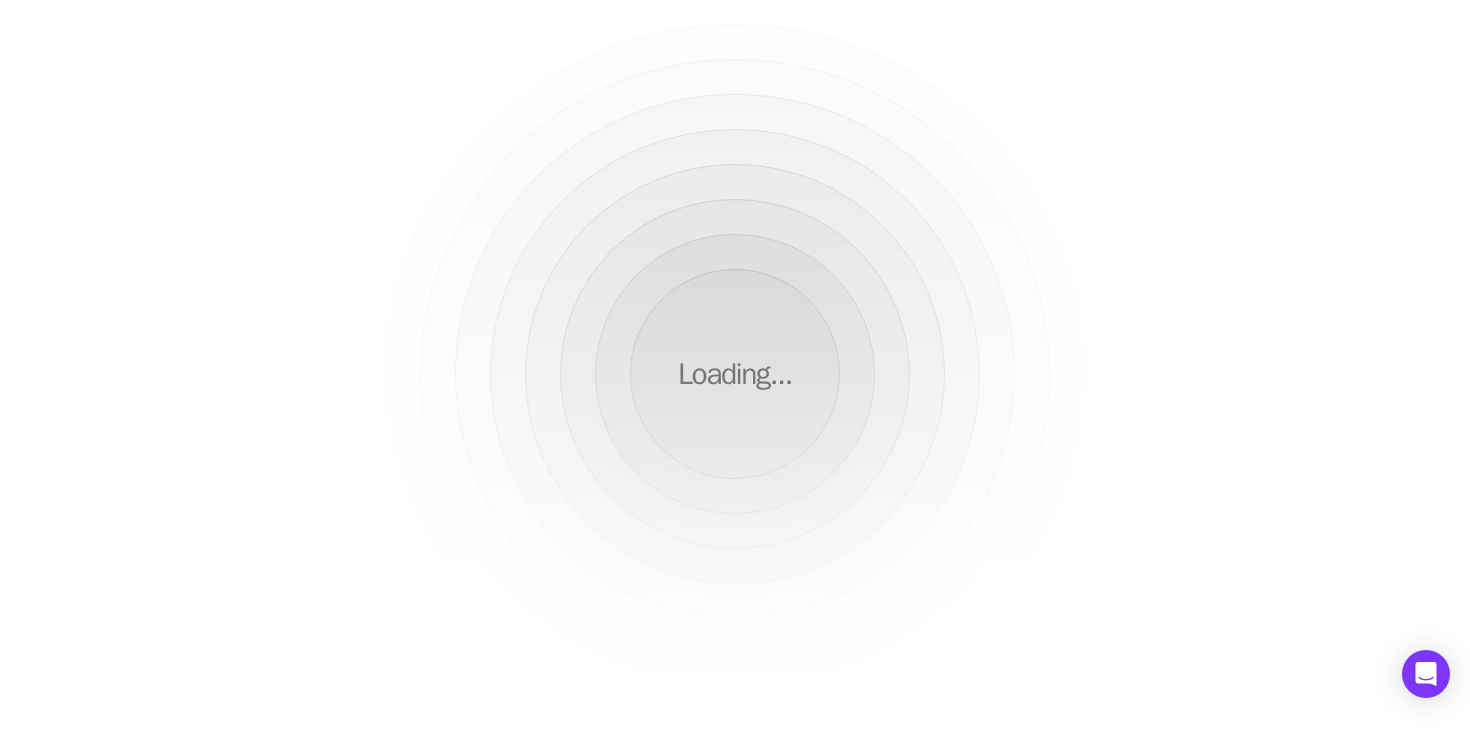 scroll, scrollTop: 0, scrollLeft: 0, axis: both 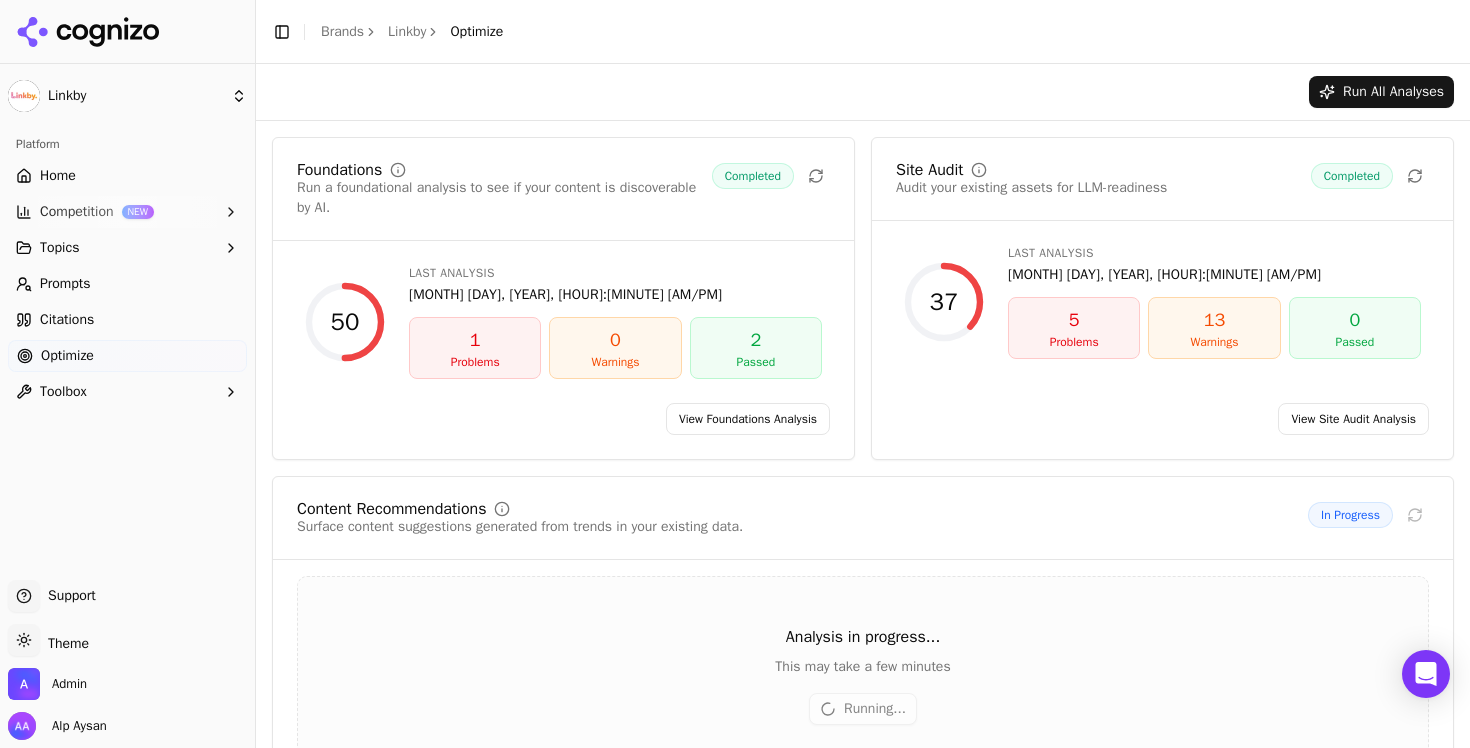 click on "Foundations Run a foundational analysis to see if your content is discoverable by AI. Completed" at bounding box center (563, 201) 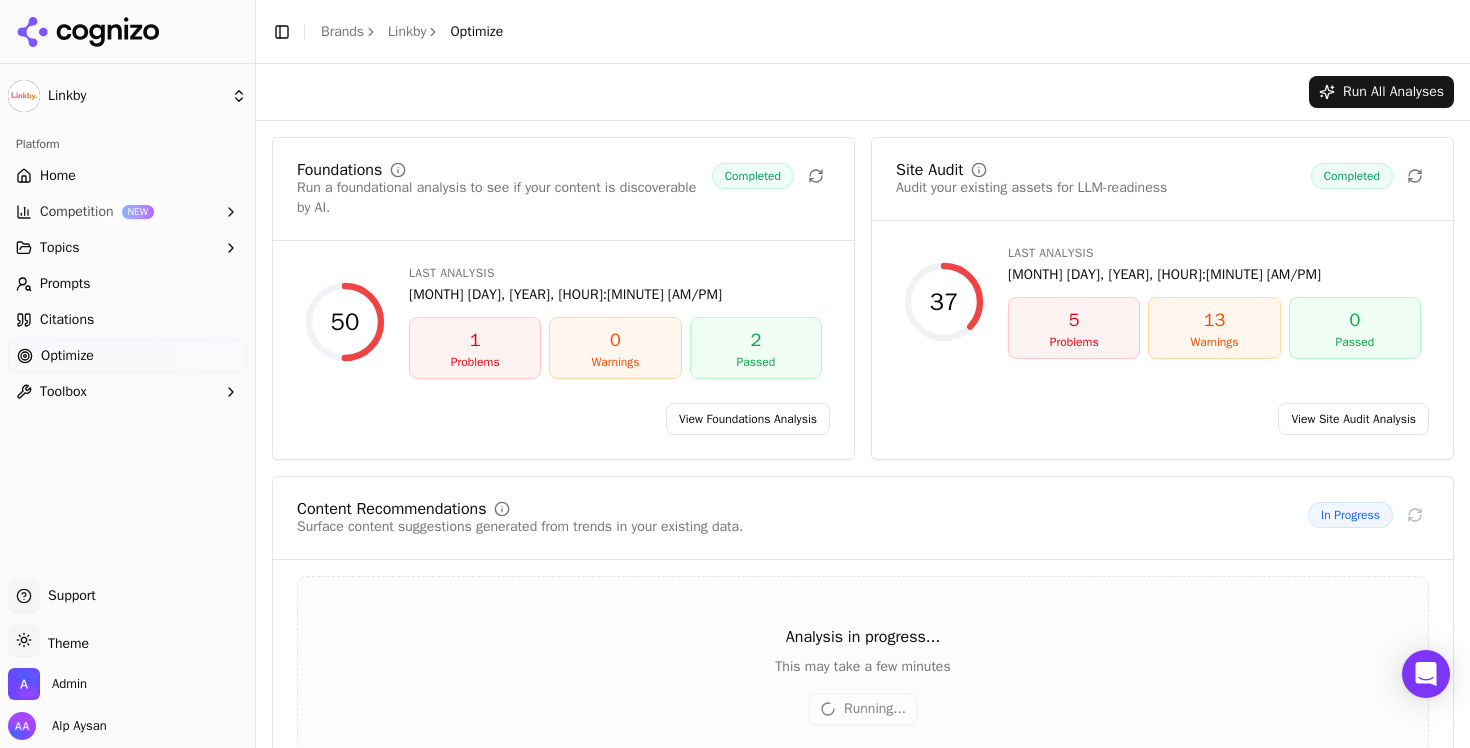 click 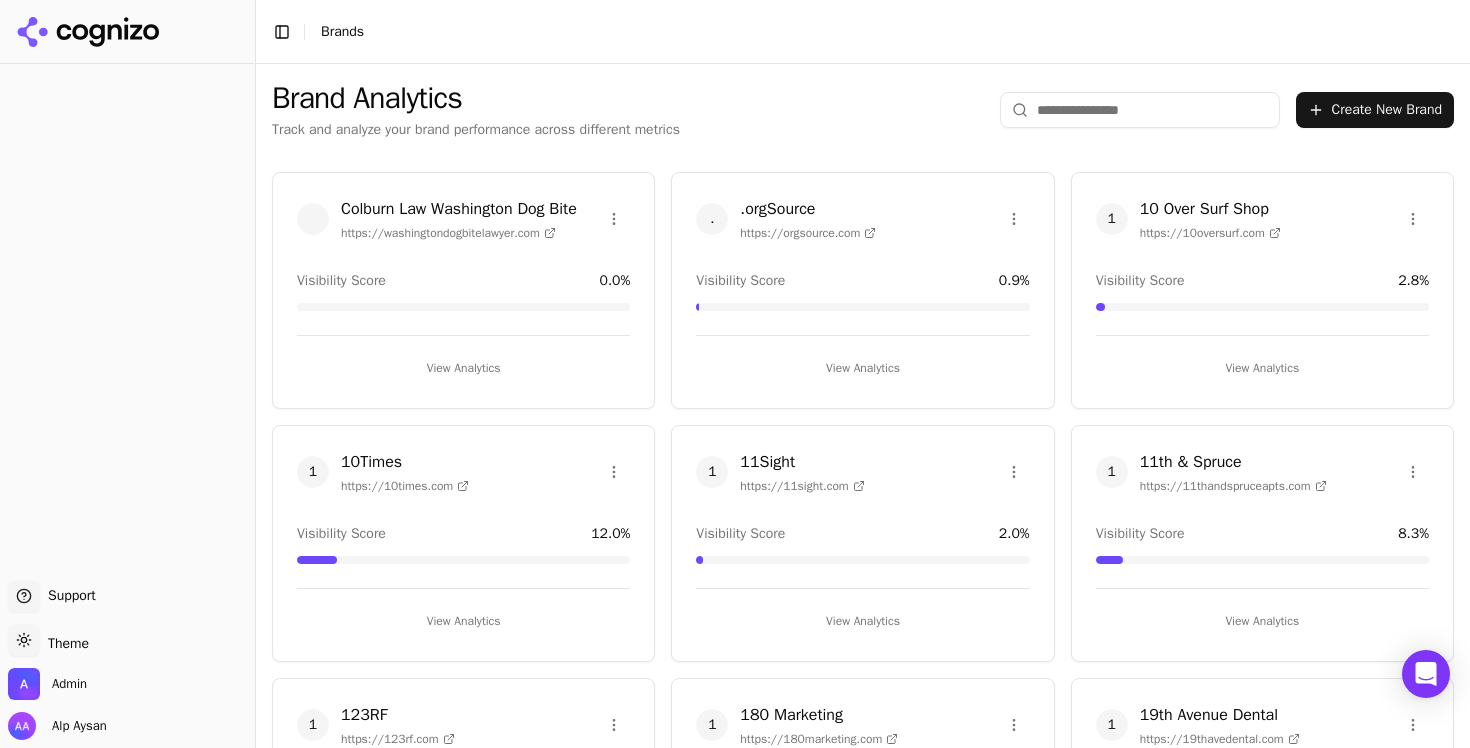 click at bounding box center (1140, 110) 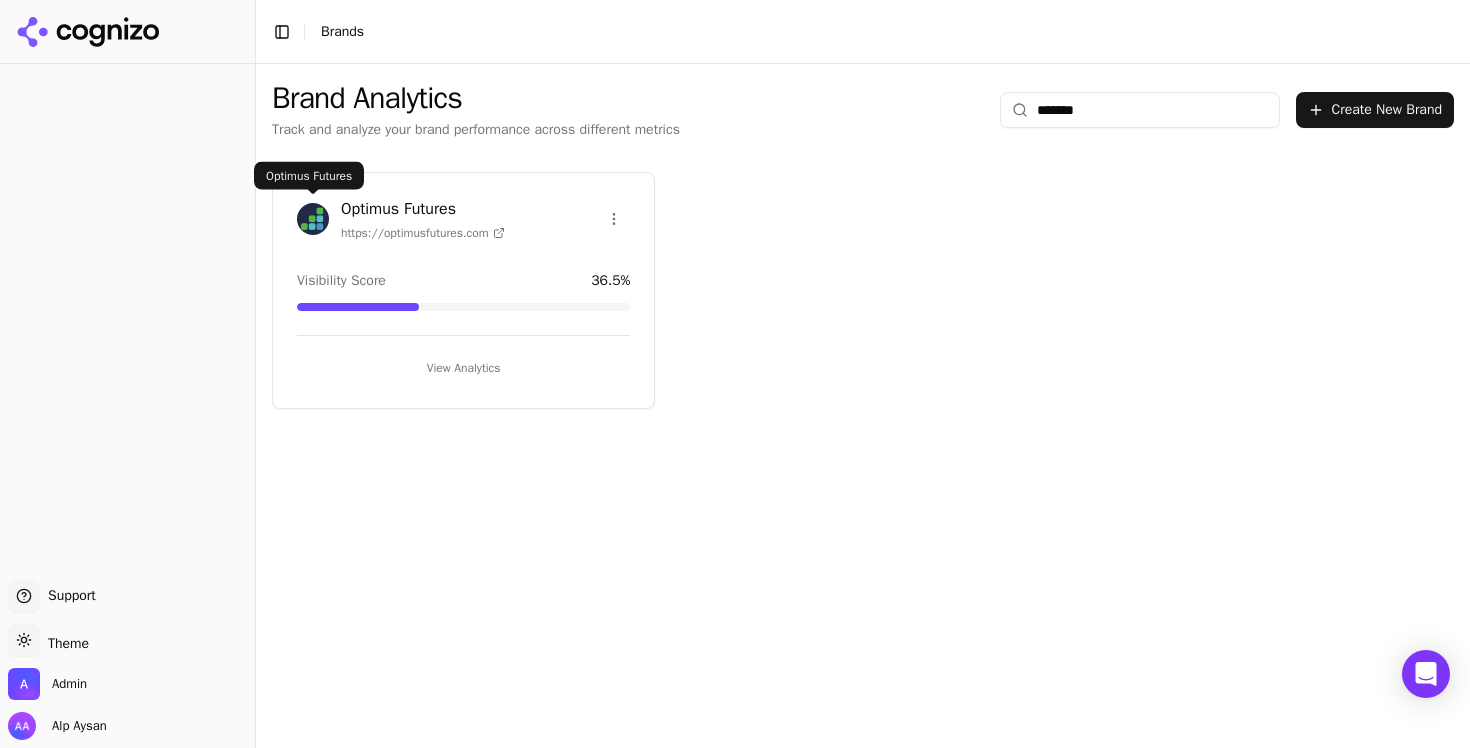 type on "*******" 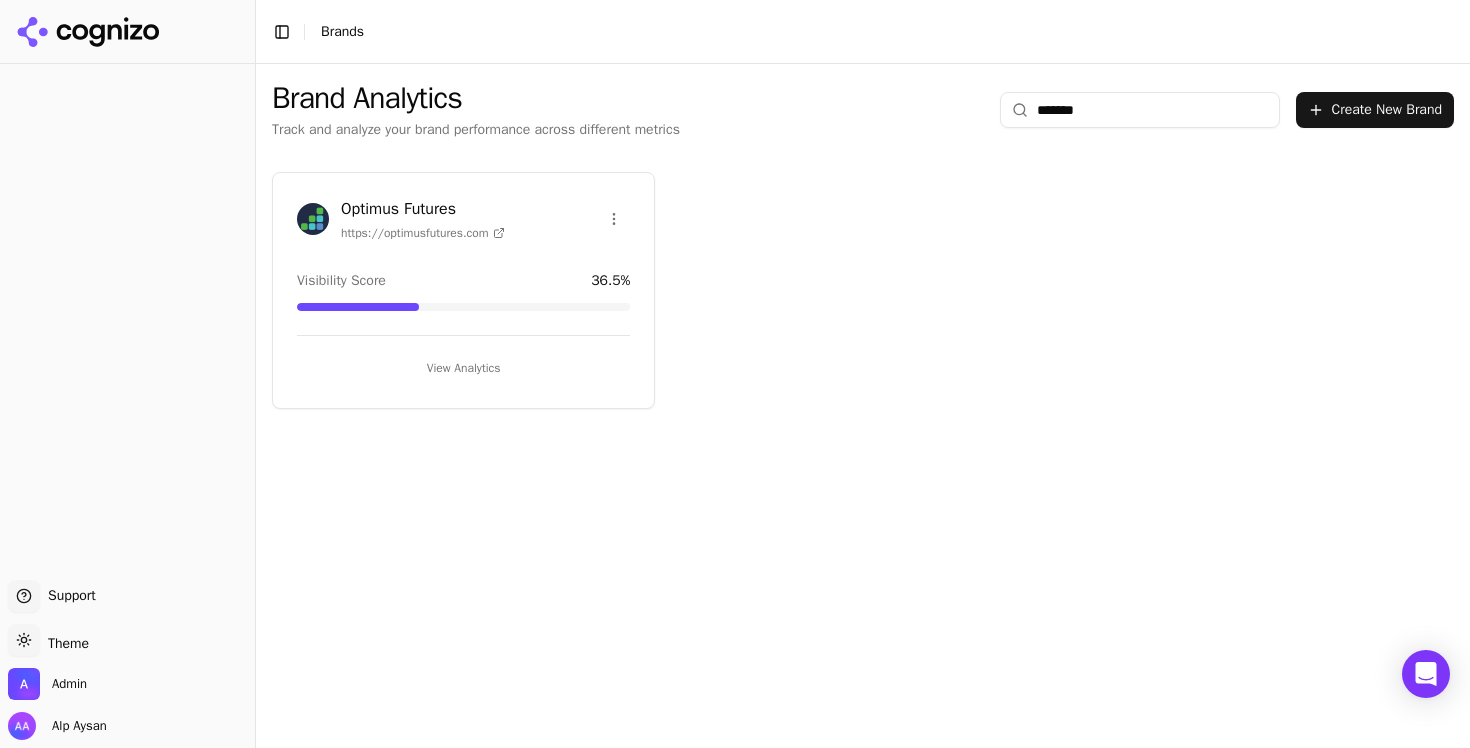 click at bounding box center (313, 219) 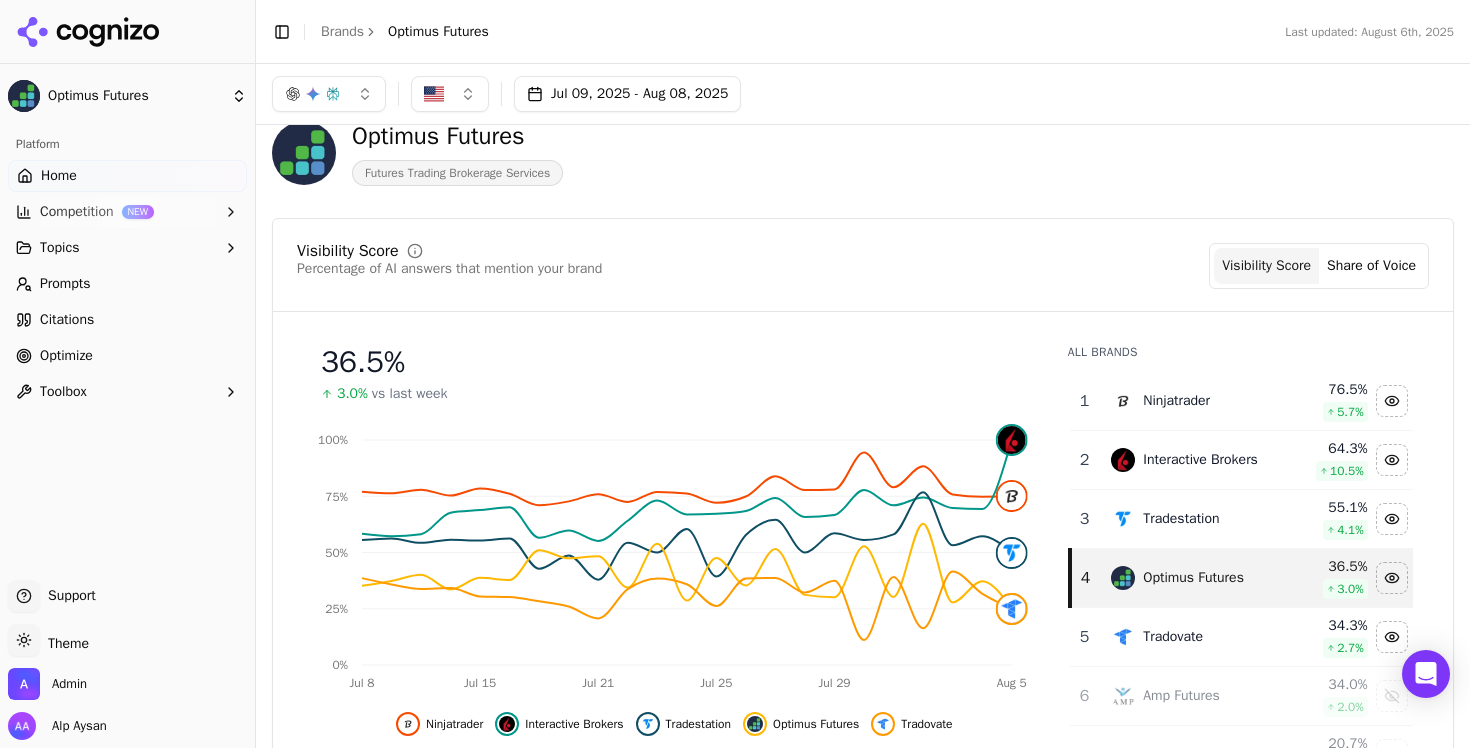 scroll, scrollTop: 42, scrollLeft: 0, axis: vertical 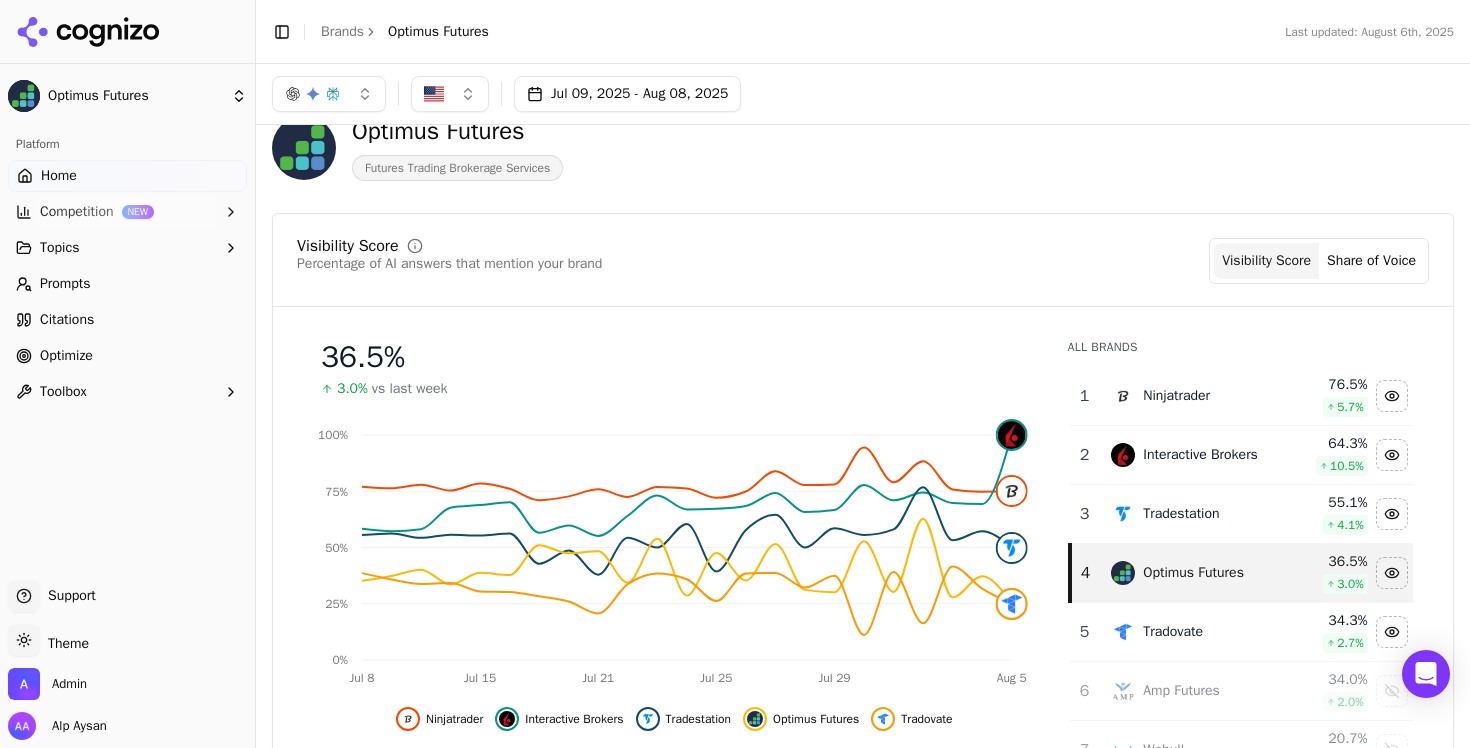click on "Optimize" at bounding box center (127, 356) 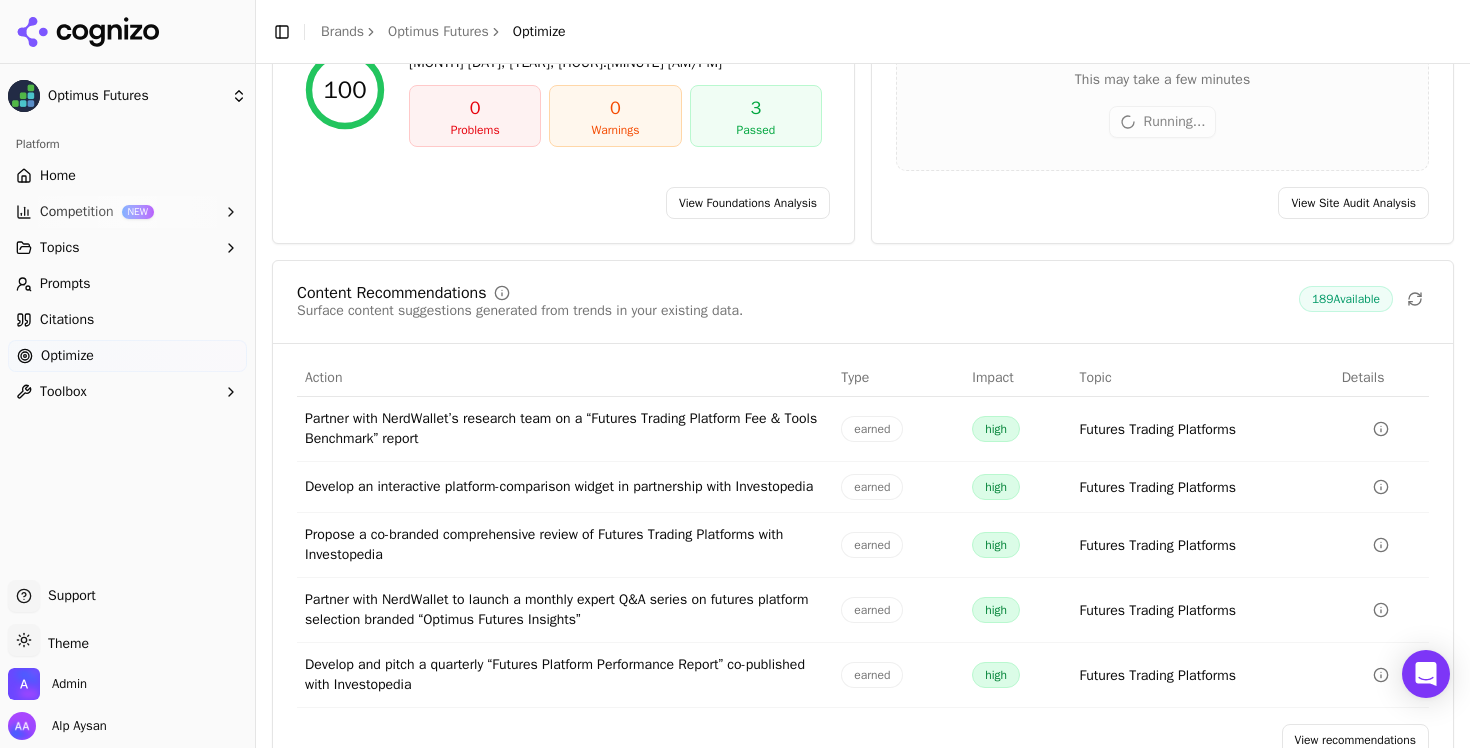 scroll, scrollTop: 295, scrollLeft: 0, axis: vertical 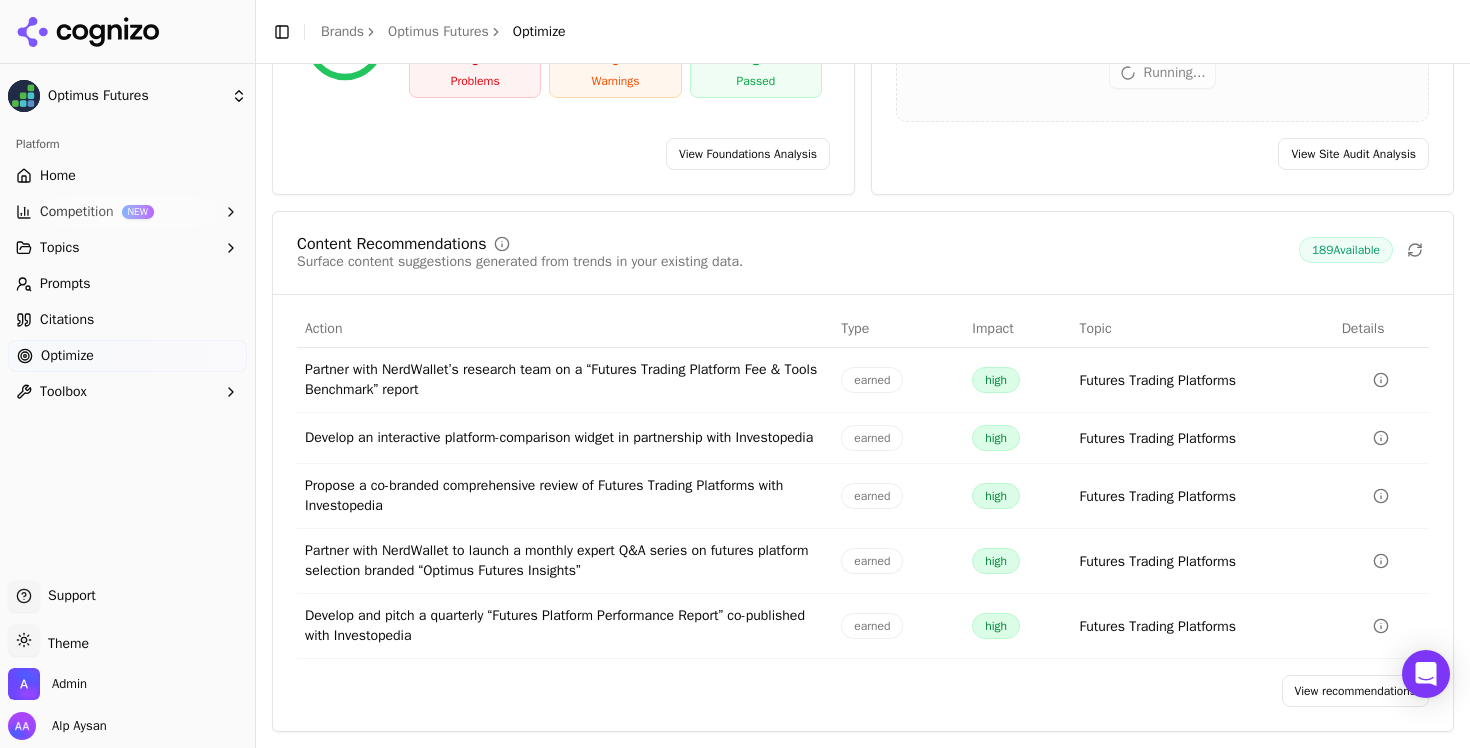 click on "View recommendations" at bounding box center (1356, 691) 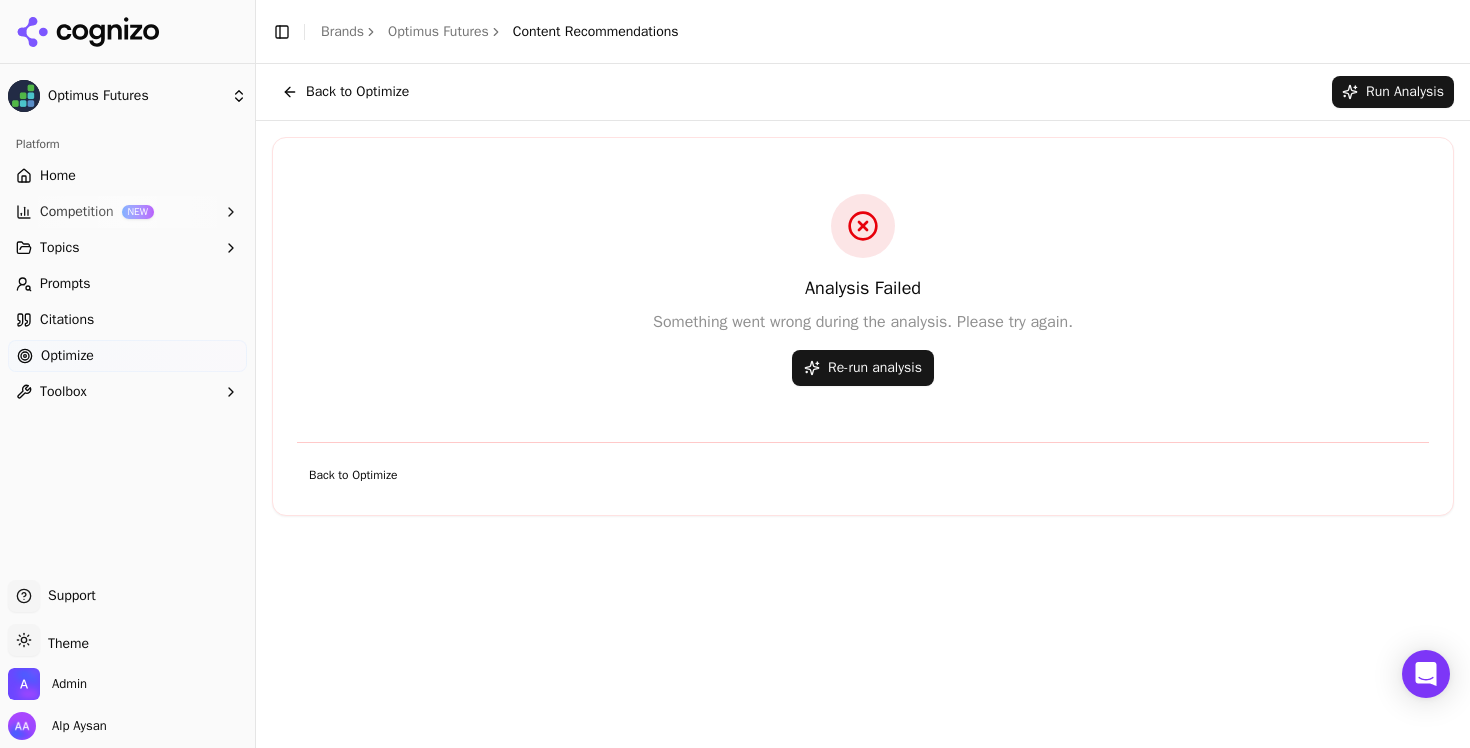 click on "Re-run analysis" at bounding box center (863, 368) 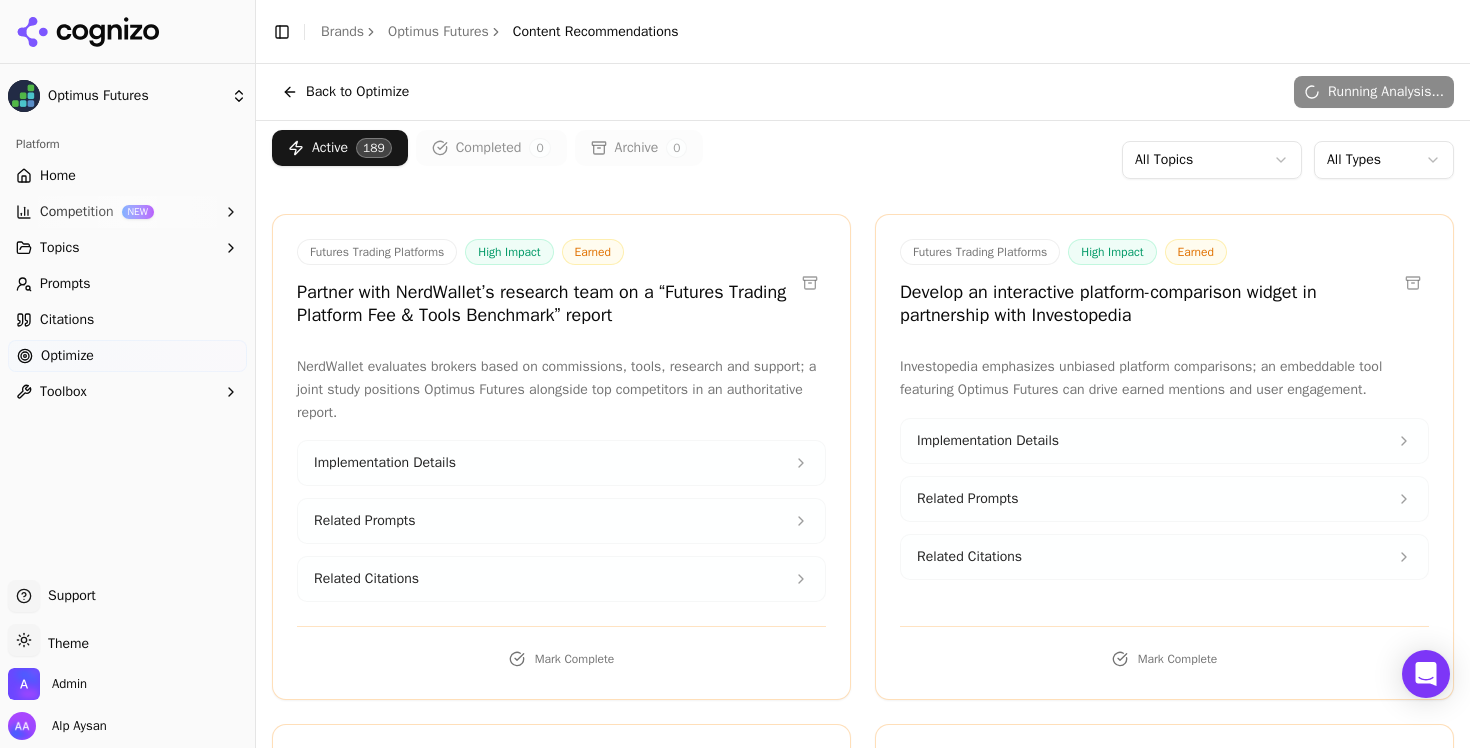 scroll, scrollTop: 0, scrollLeft: 0, axis: both 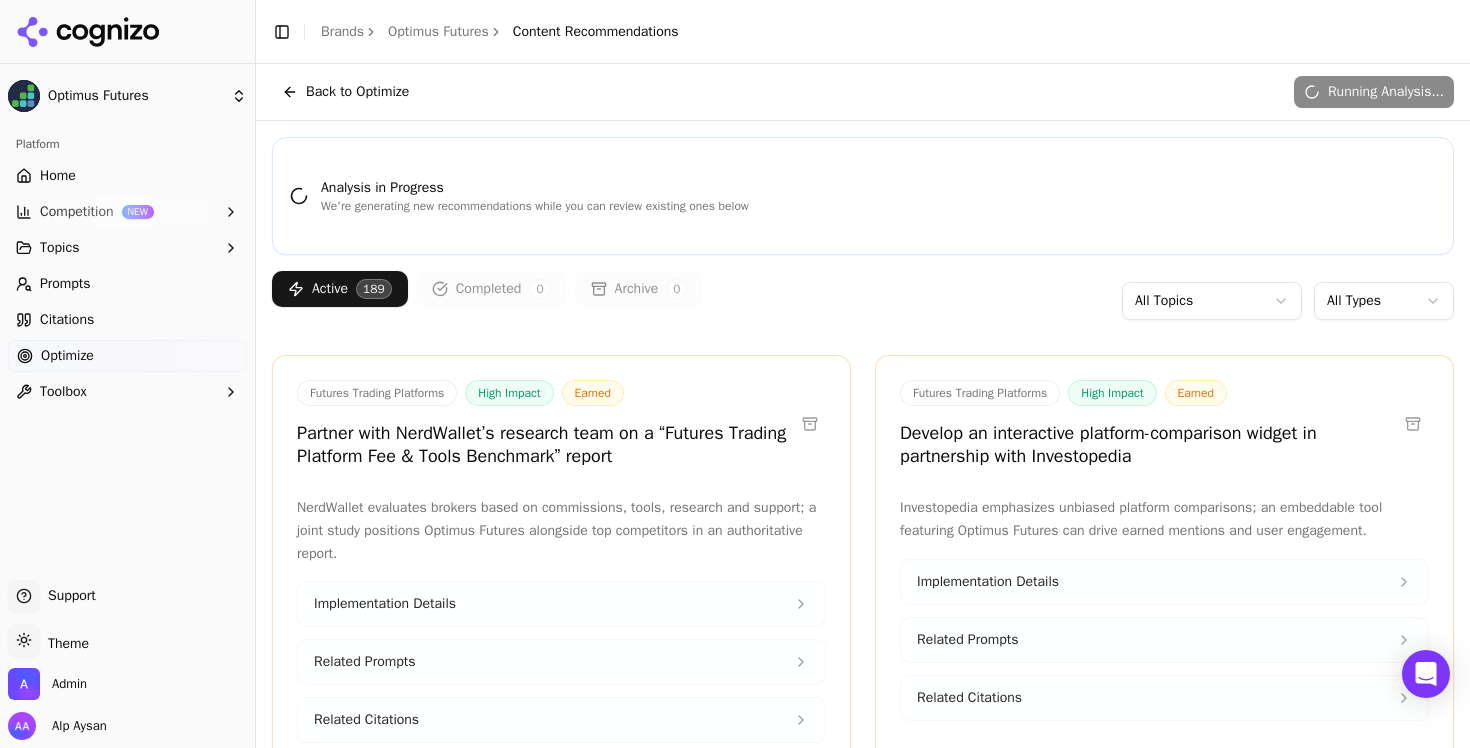click on "Optimize" at bounding box center (127, 356) 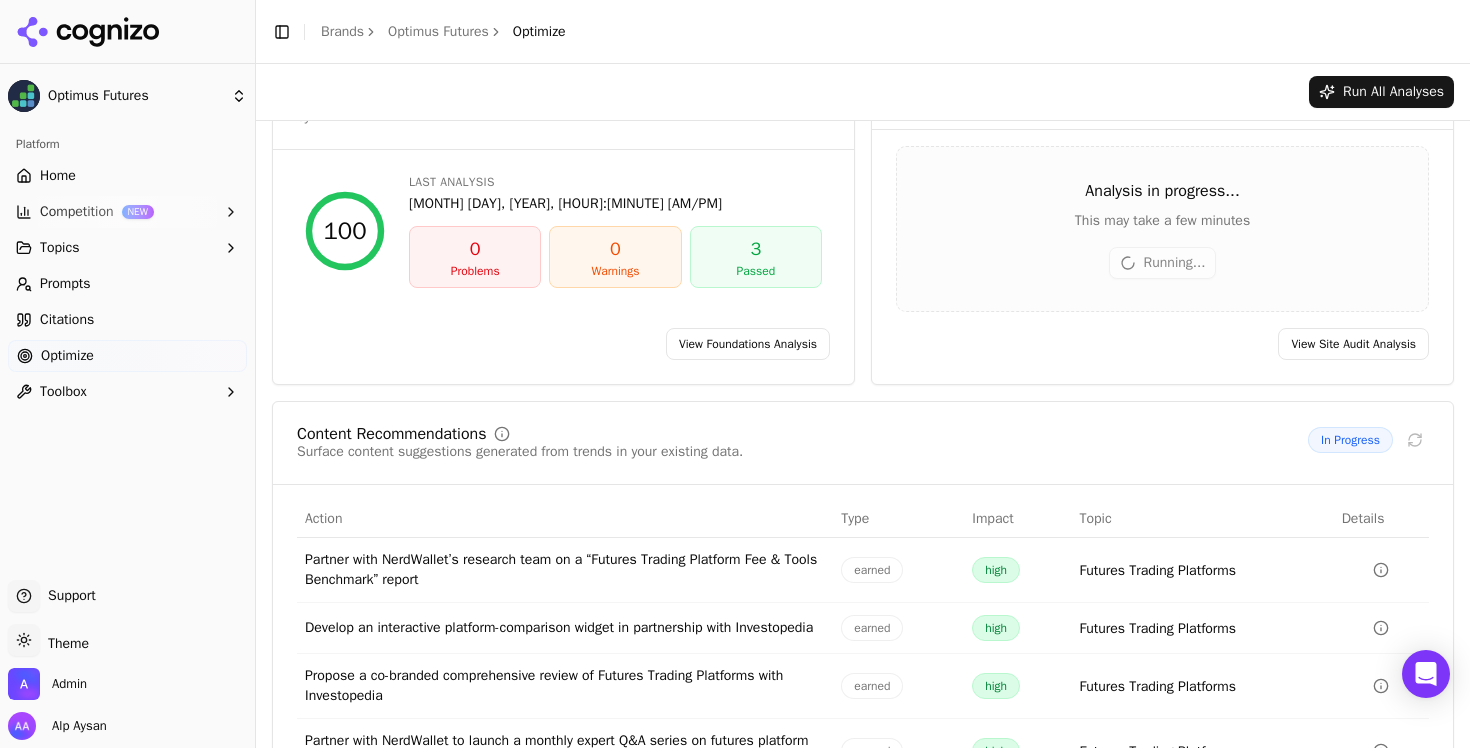 scroll, scrollTop: 88, scrollLeft: 0, axis: vertical 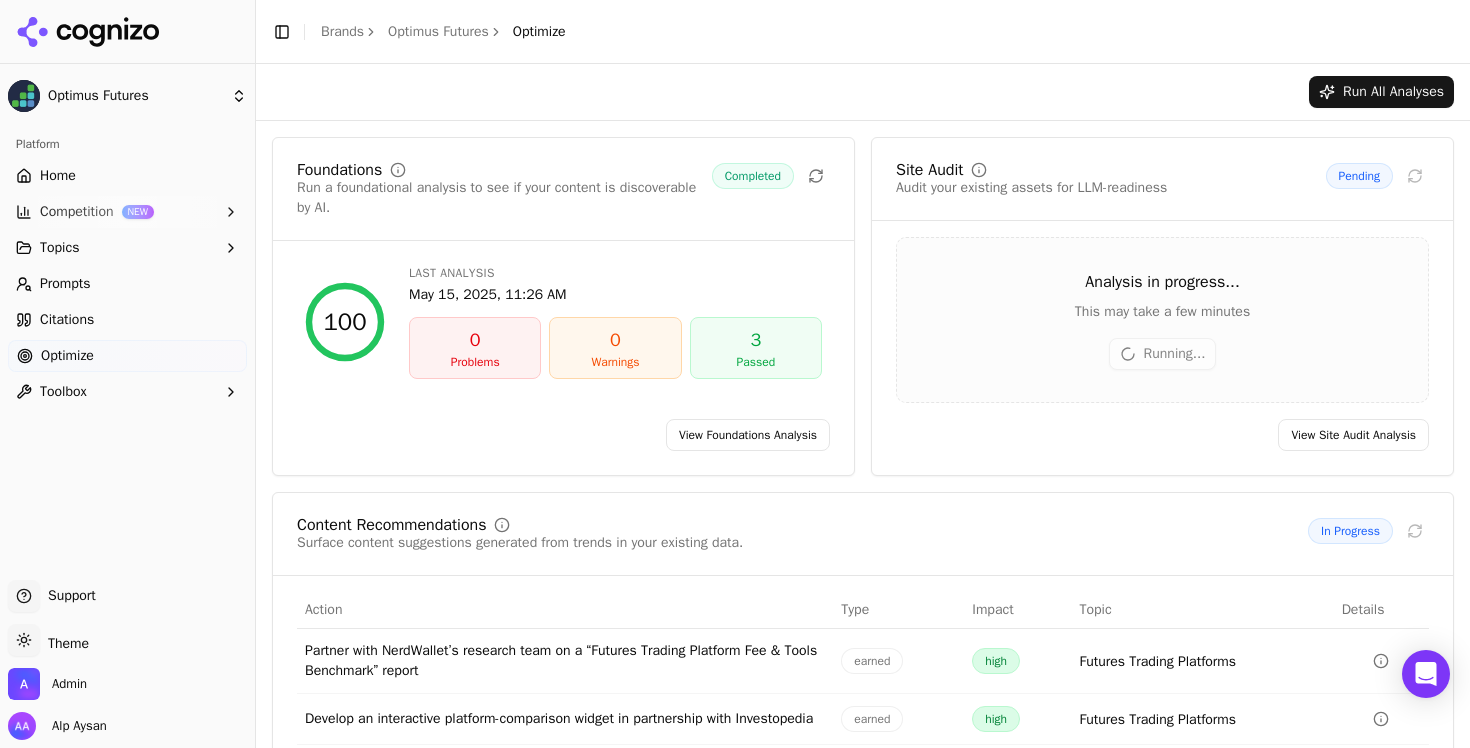 click 